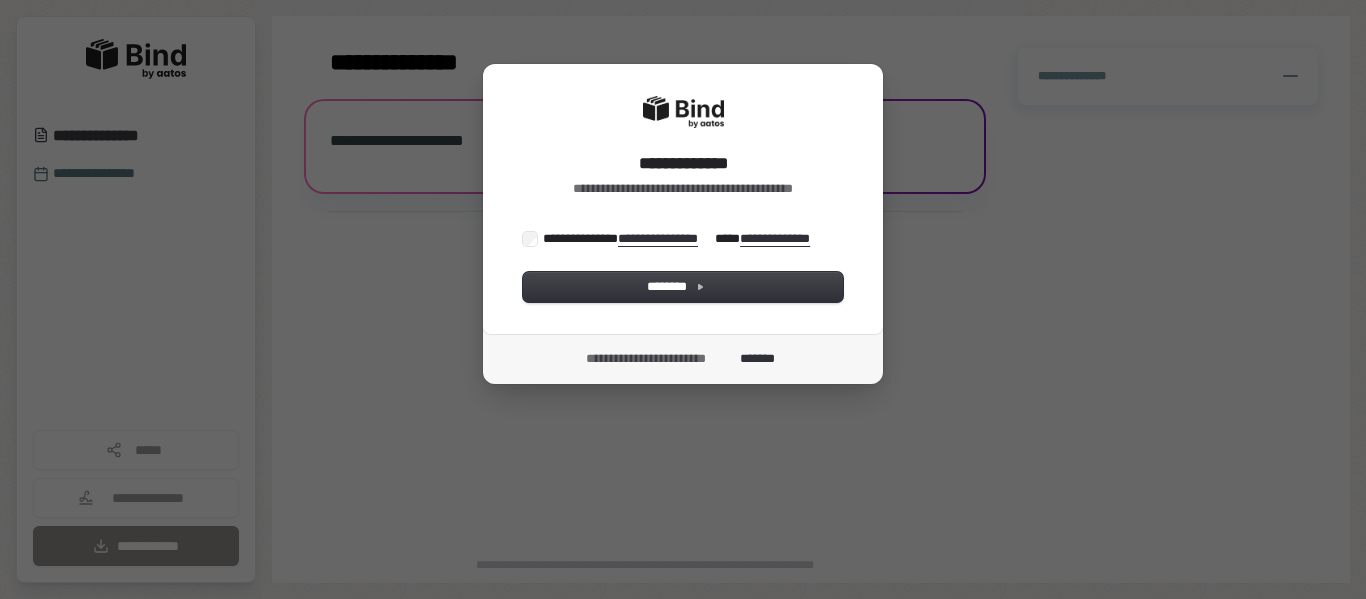 scroll, scrollTop: 0, scrollLeft: 0, axis: both 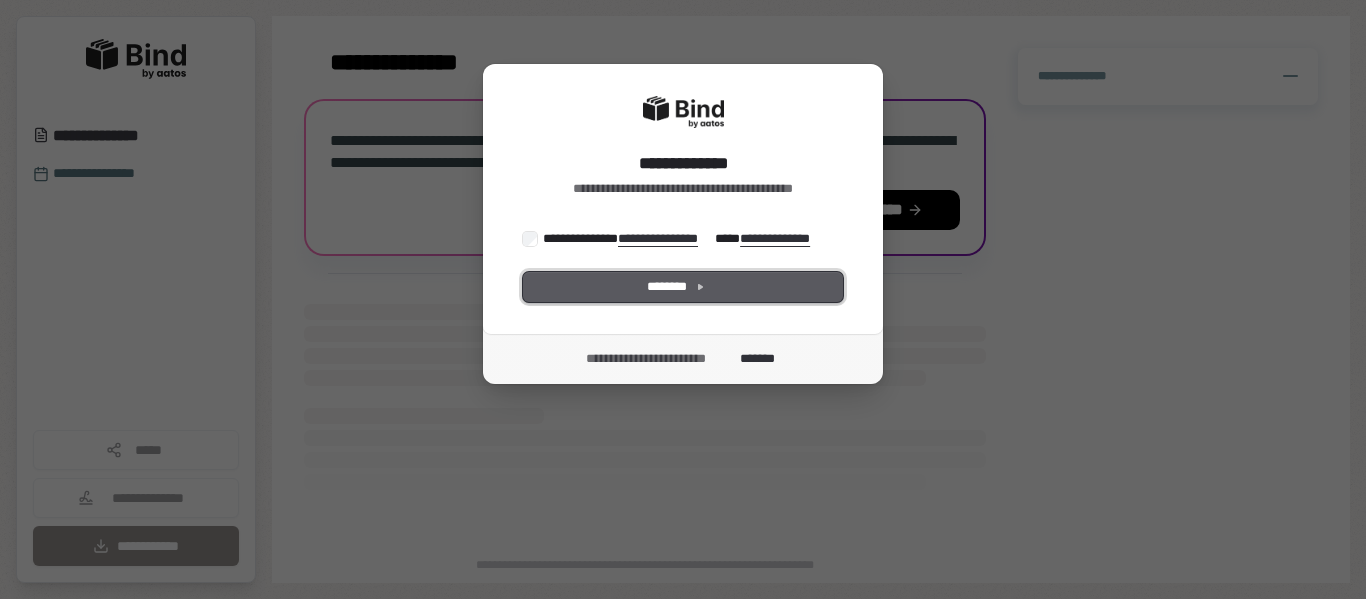 click on "********" at bounding box center (683, 287) 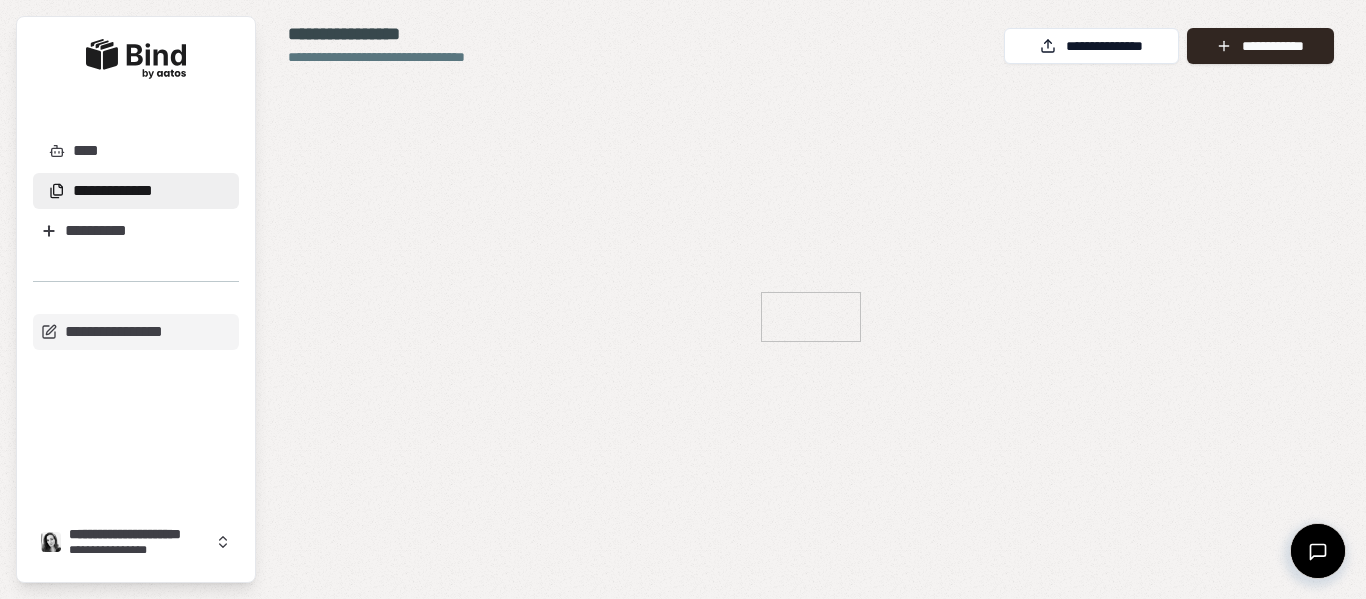 scroll, scrollTop: 0, scrollLeft: 0, axis: both 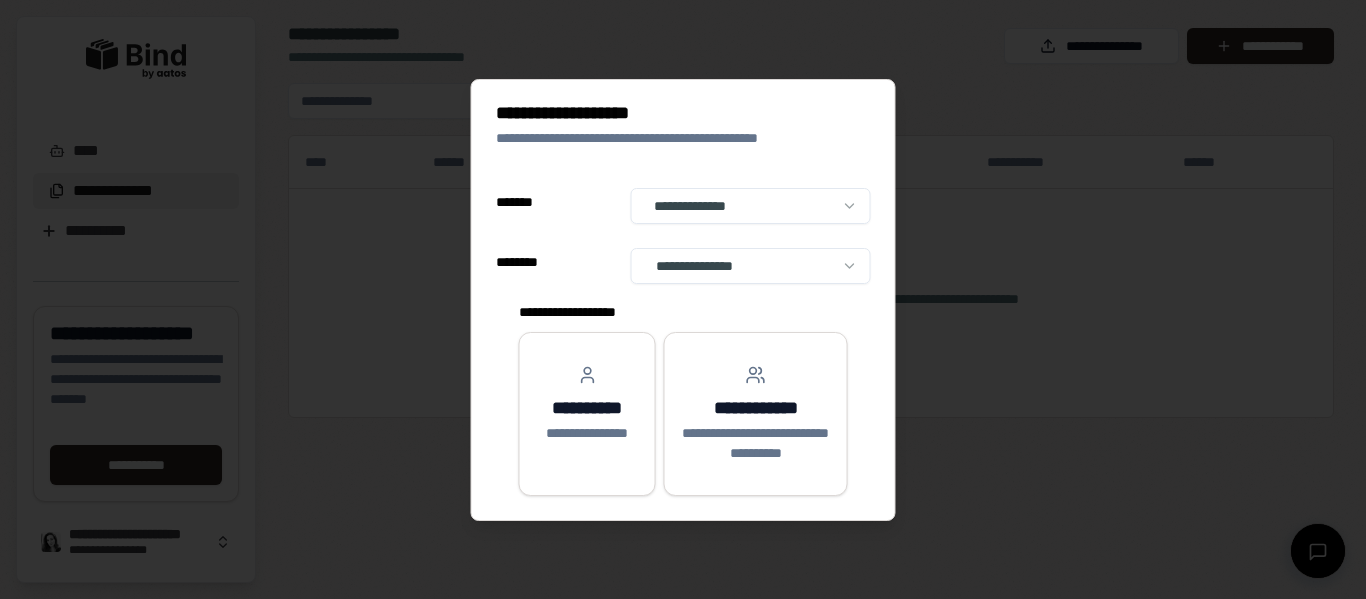 select on "**" 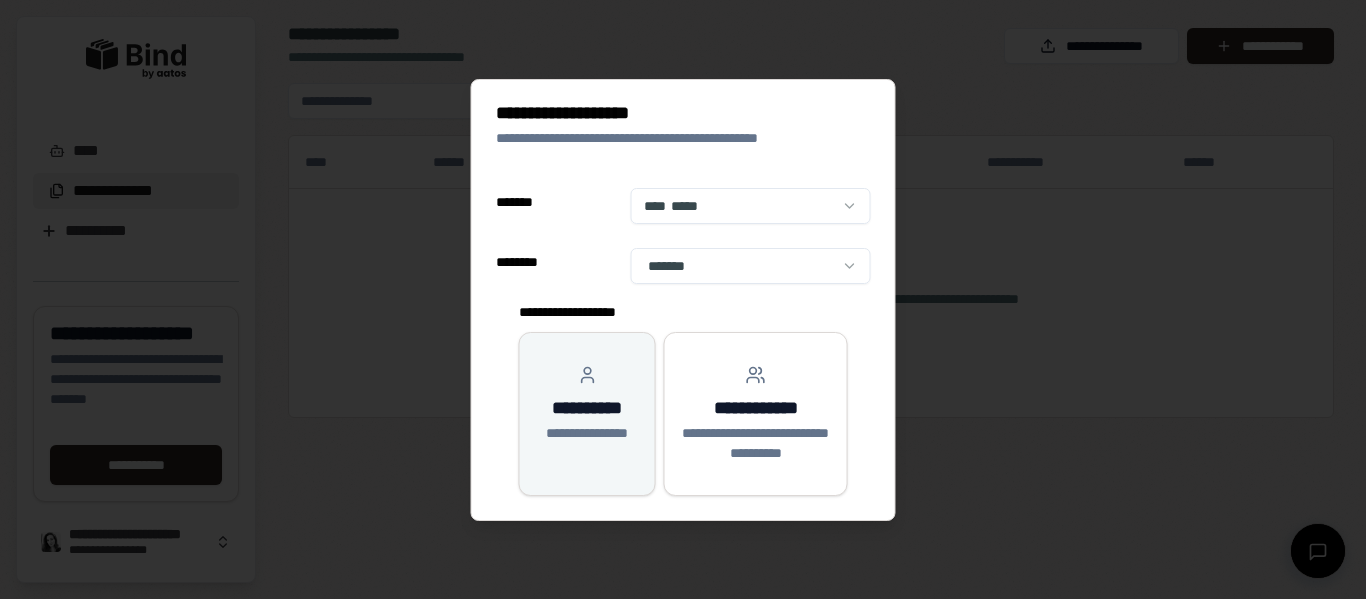 click on "**********" at bounding box center [587, 414] 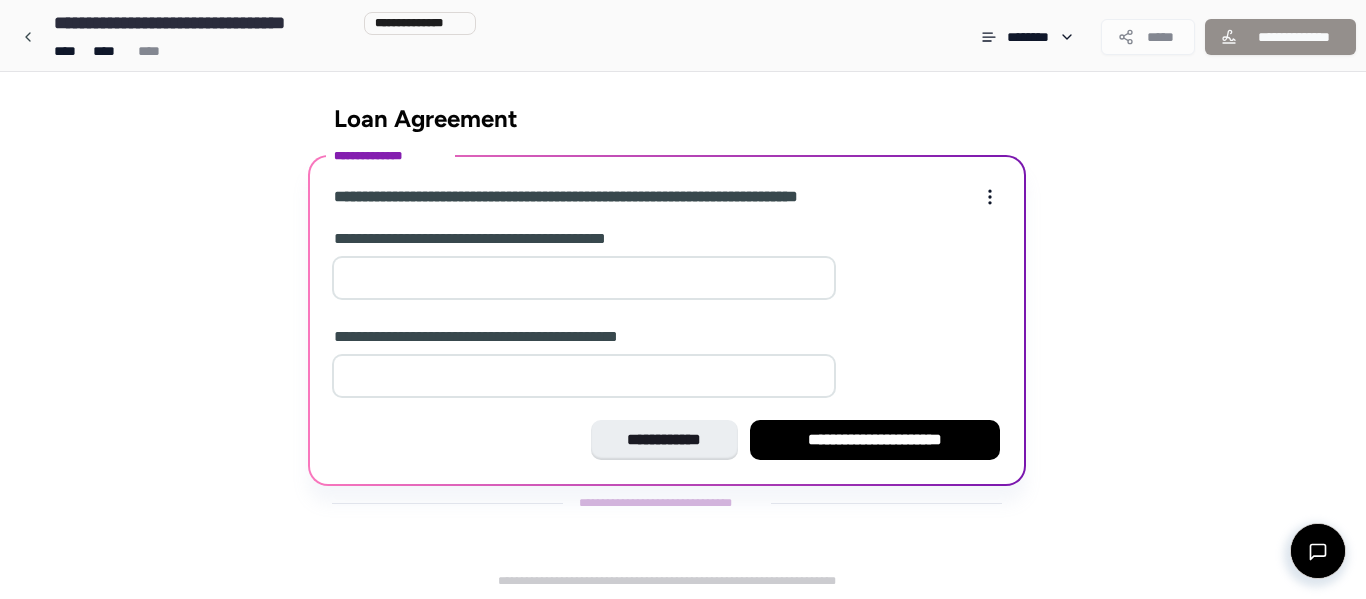 click at bounding box center [584, 278] 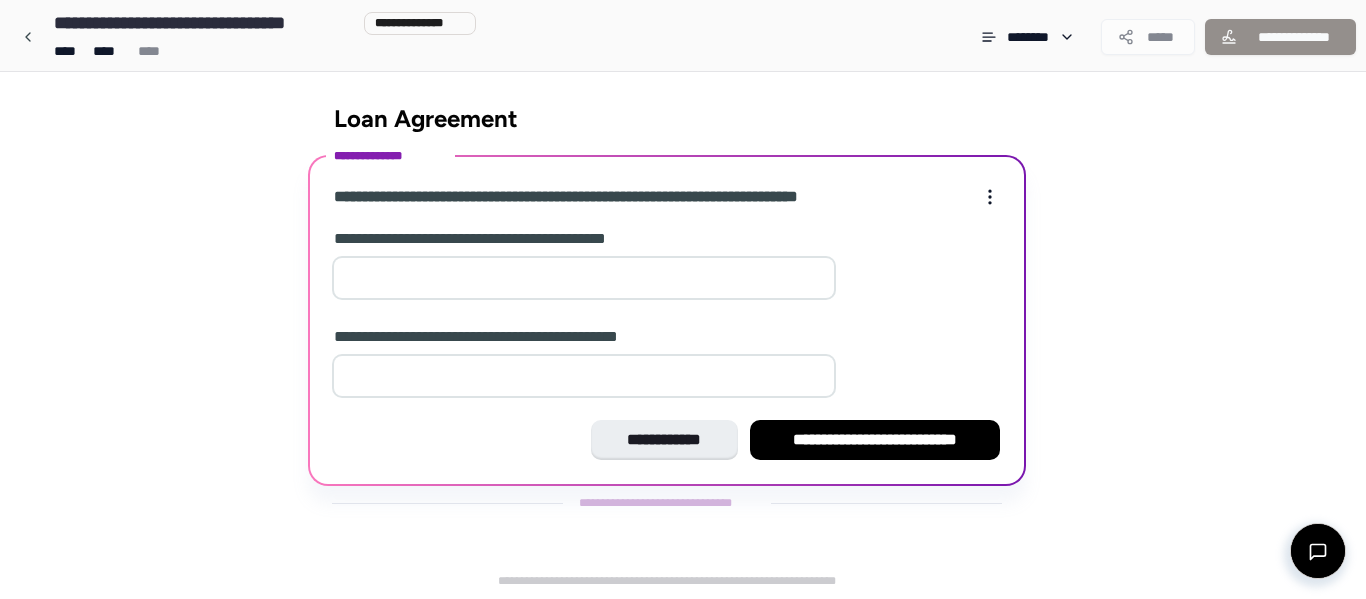 type on "*" 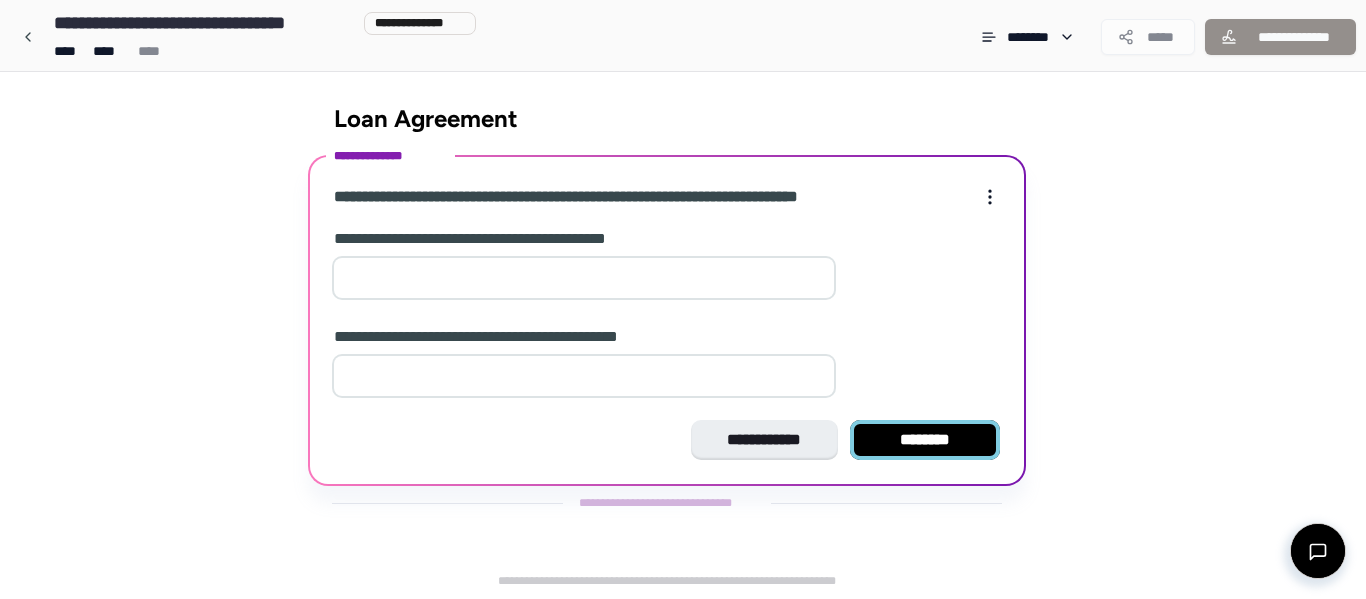 type on "*" 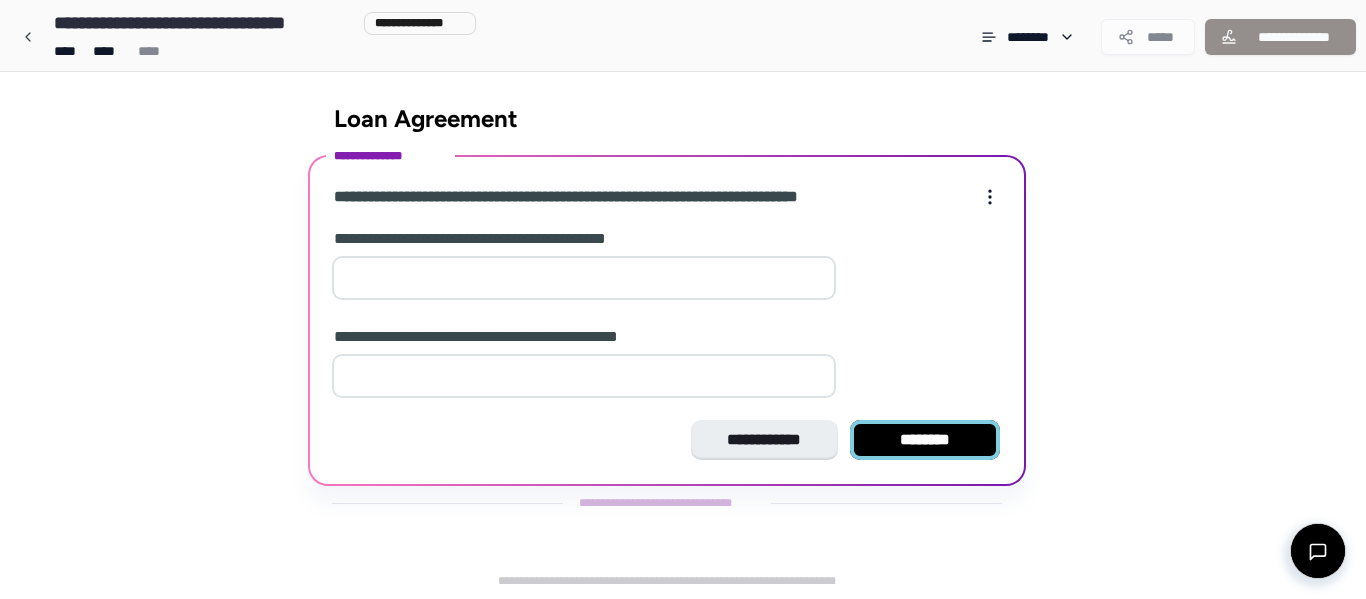 click on "********" at bounding box center [925, 440] 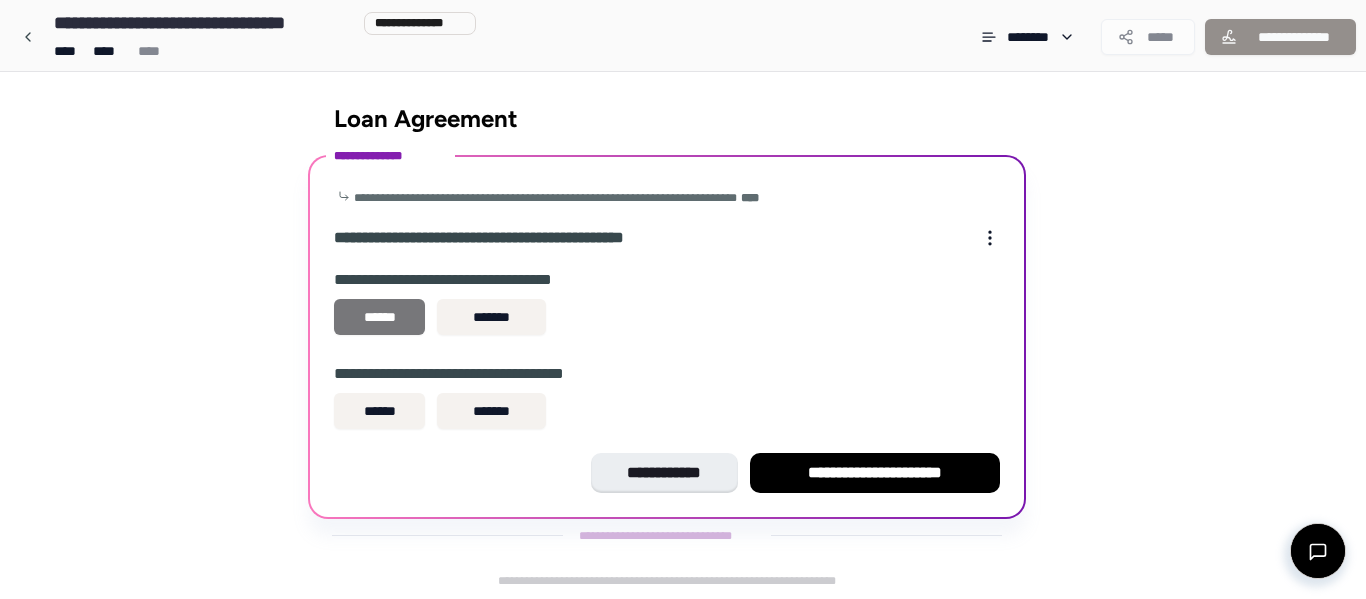 click on "******" at bounding box center (379, 317) 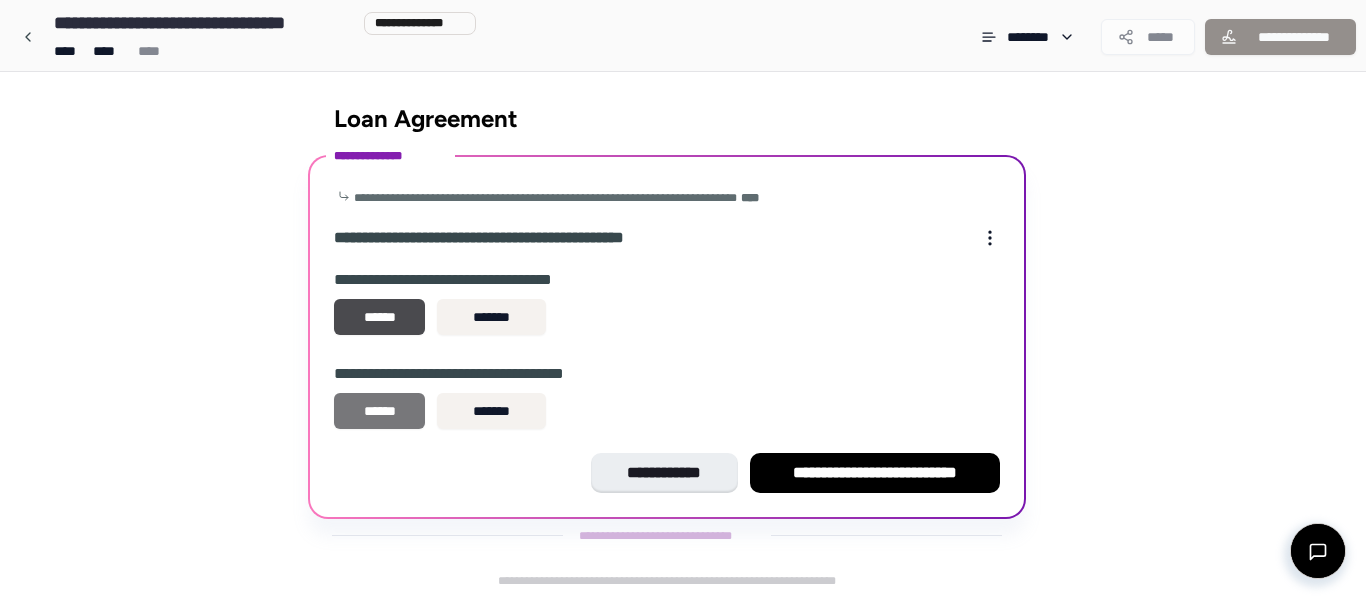click on "******" at bounding box center [379, 411] 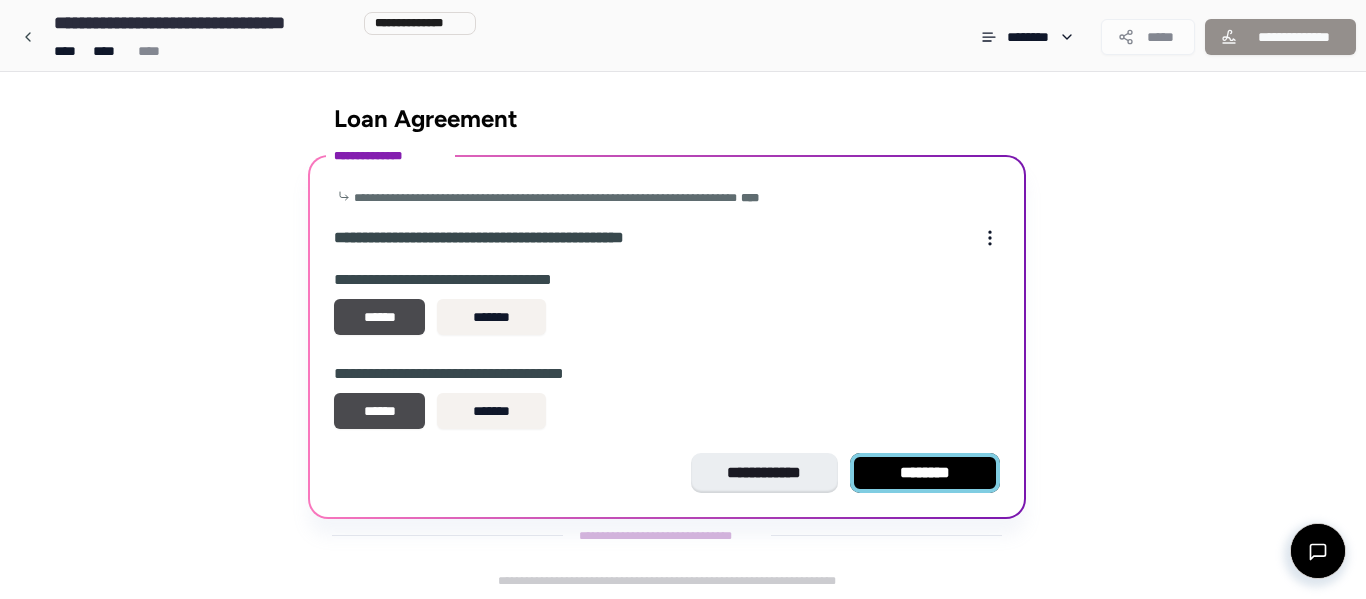 click on "********" at bounding box center (925, 473) 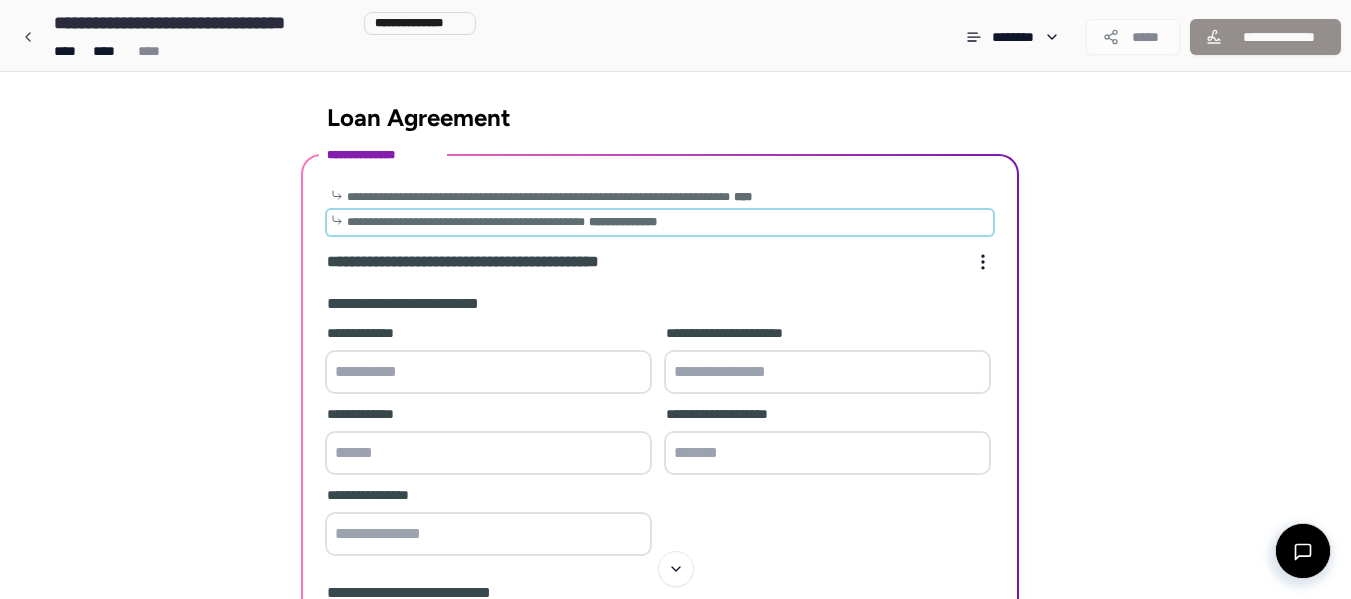 scroll, scrollTop: 0, scrollLeft: 0, axis: both 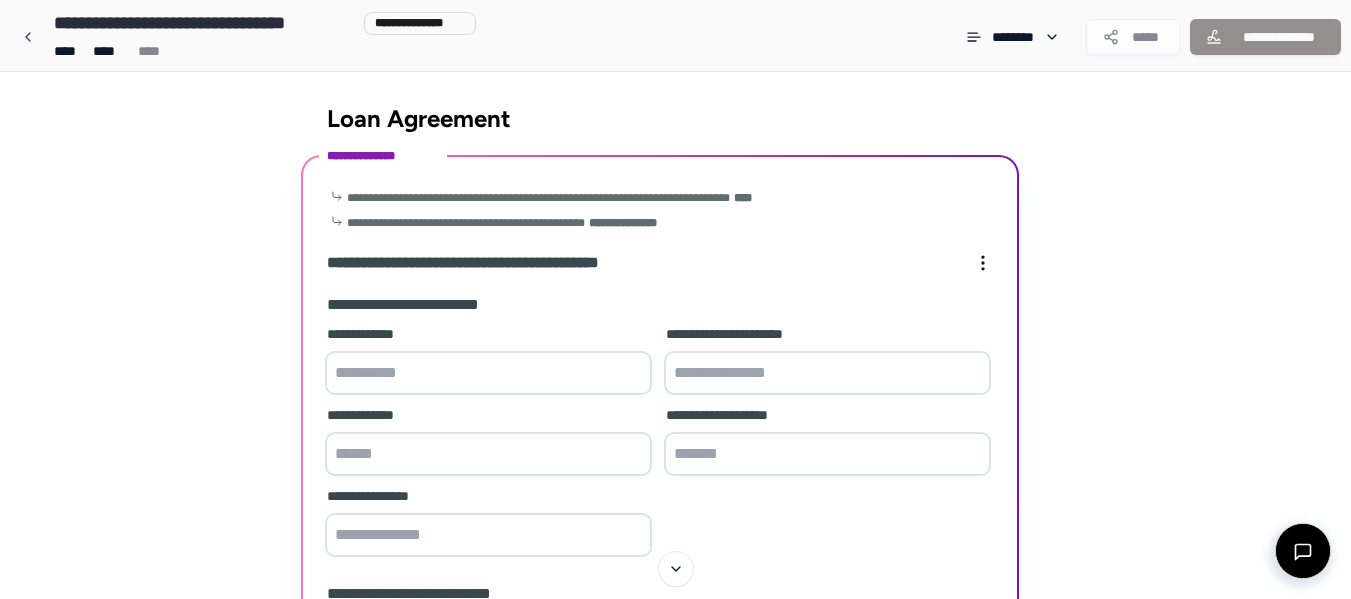 click at bounding box center [488, 373] 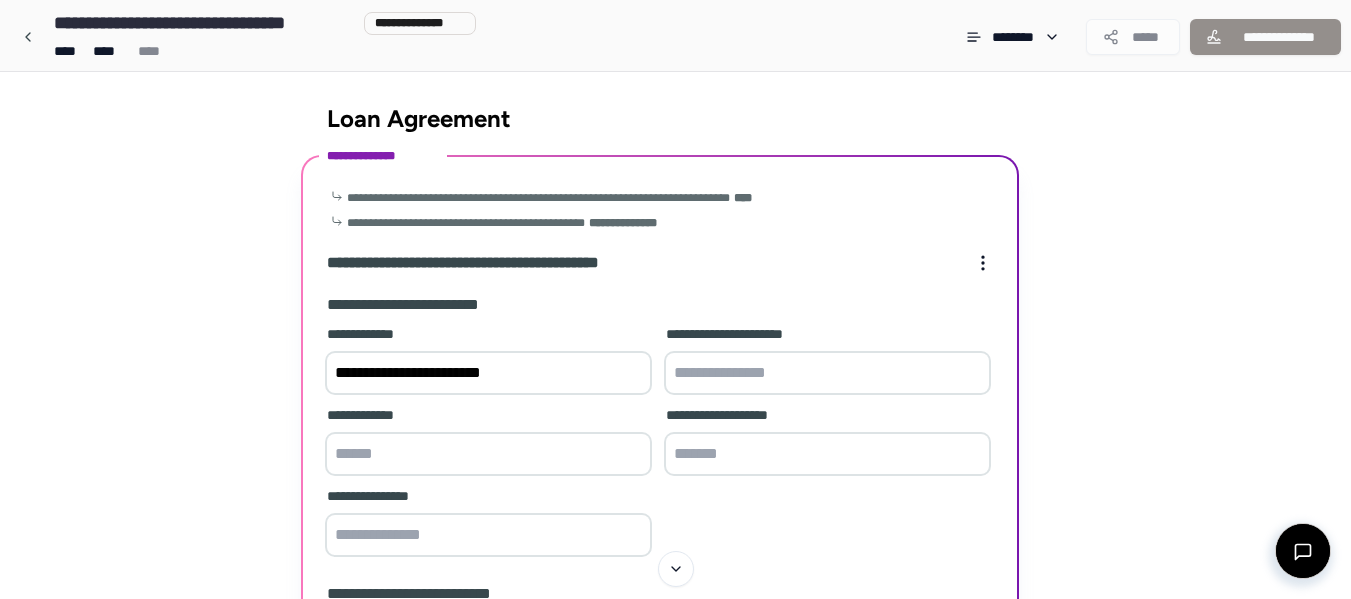 type on "**********" 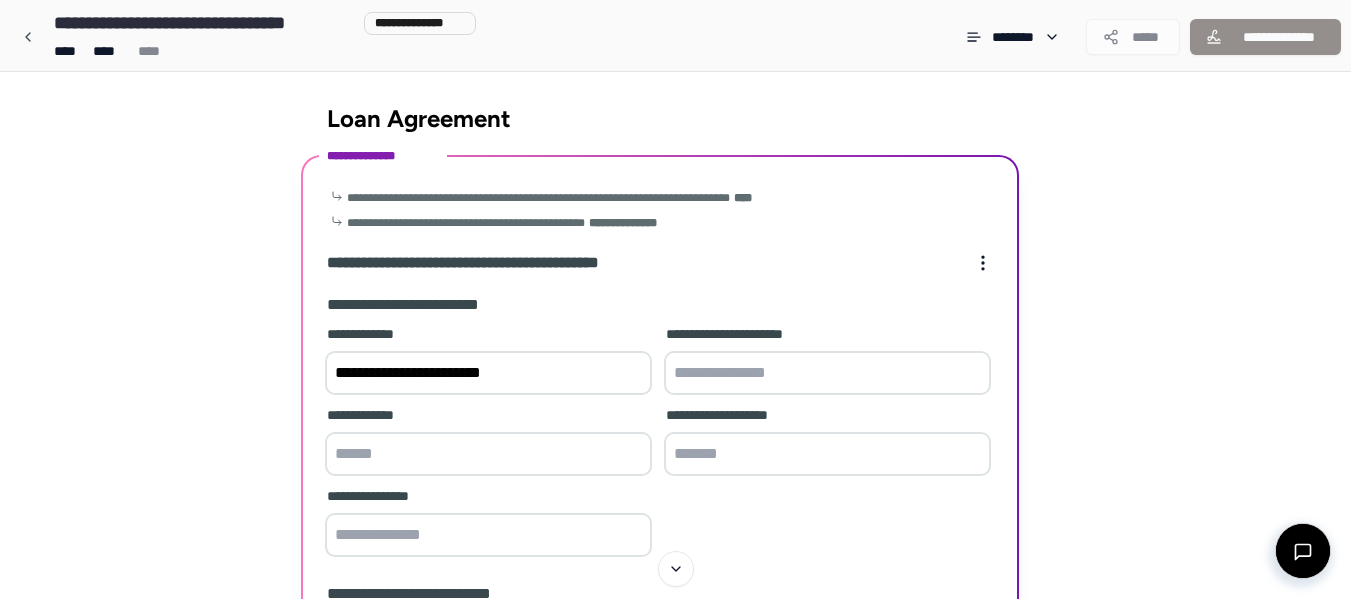 click at bounding box center [827, 373] 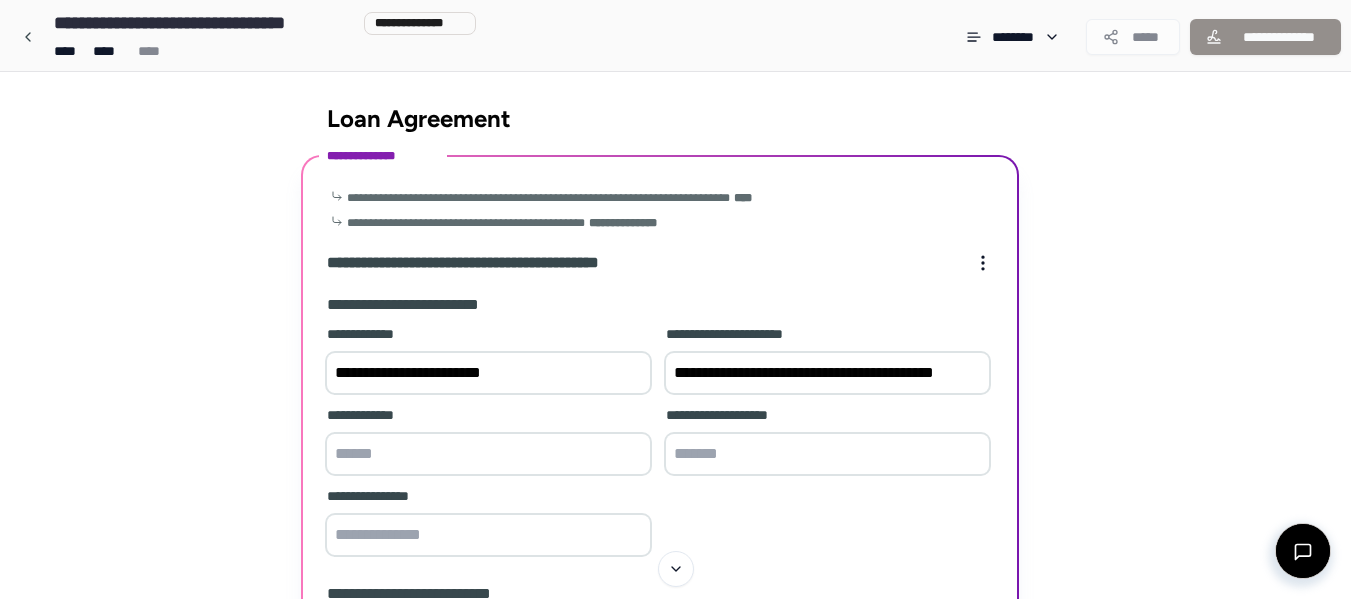 type on "**********" 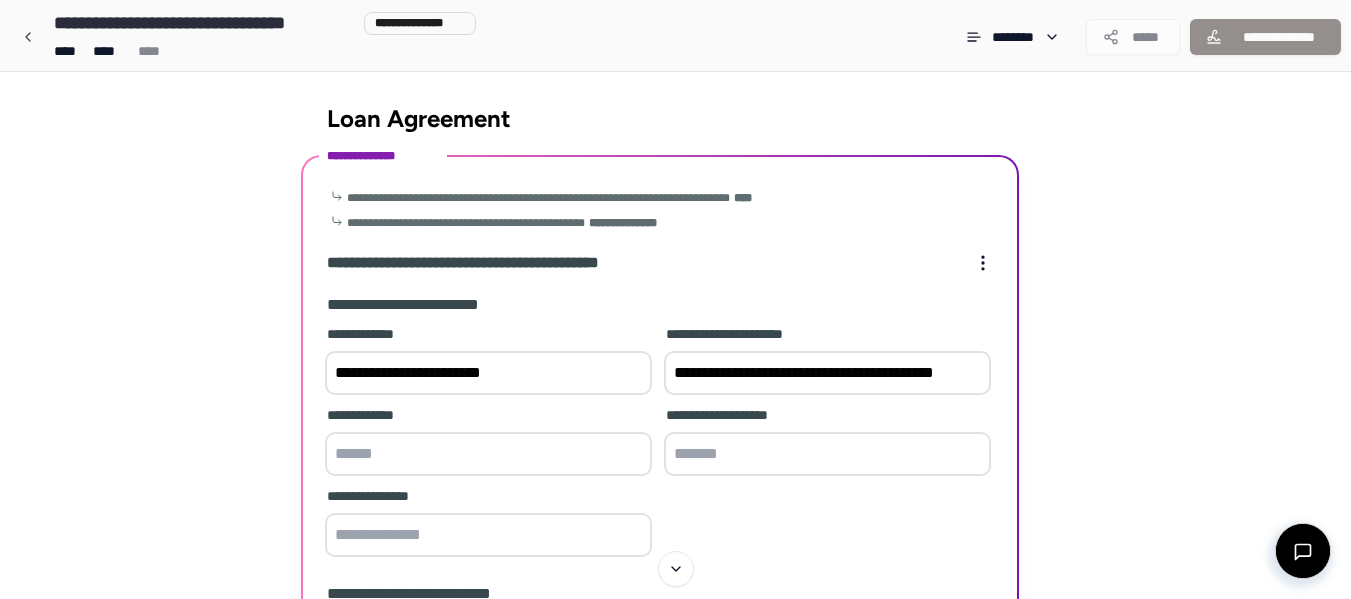 click at bounding box center (488, 454) 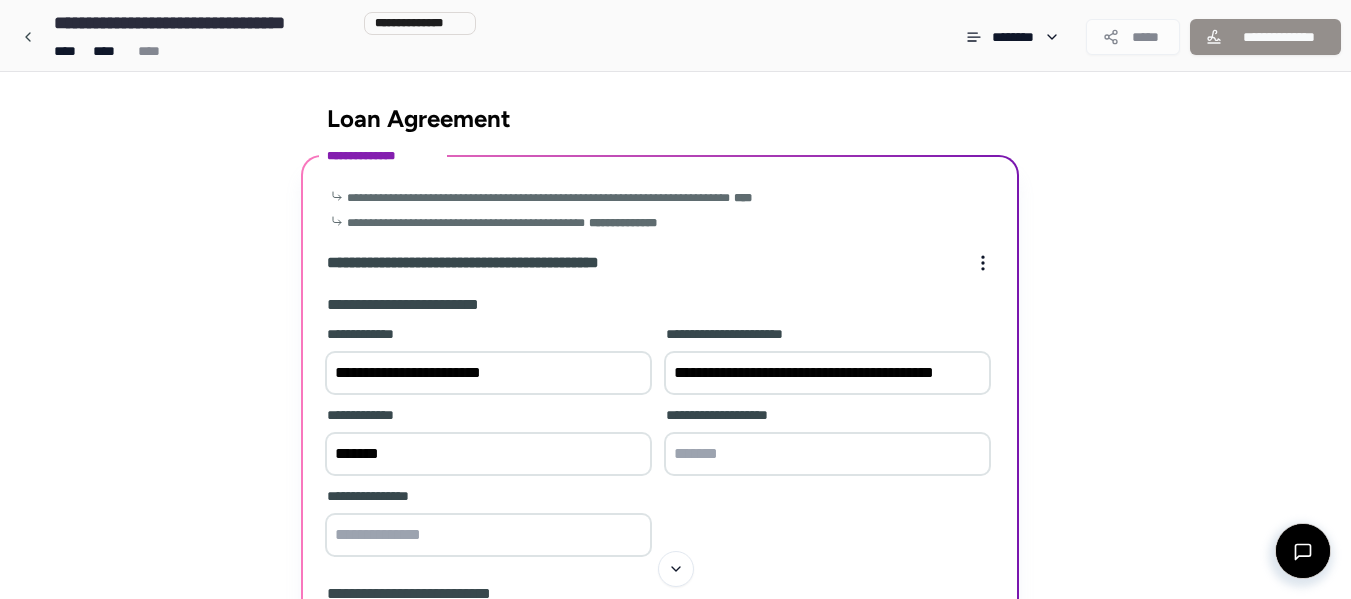 type on "*******" 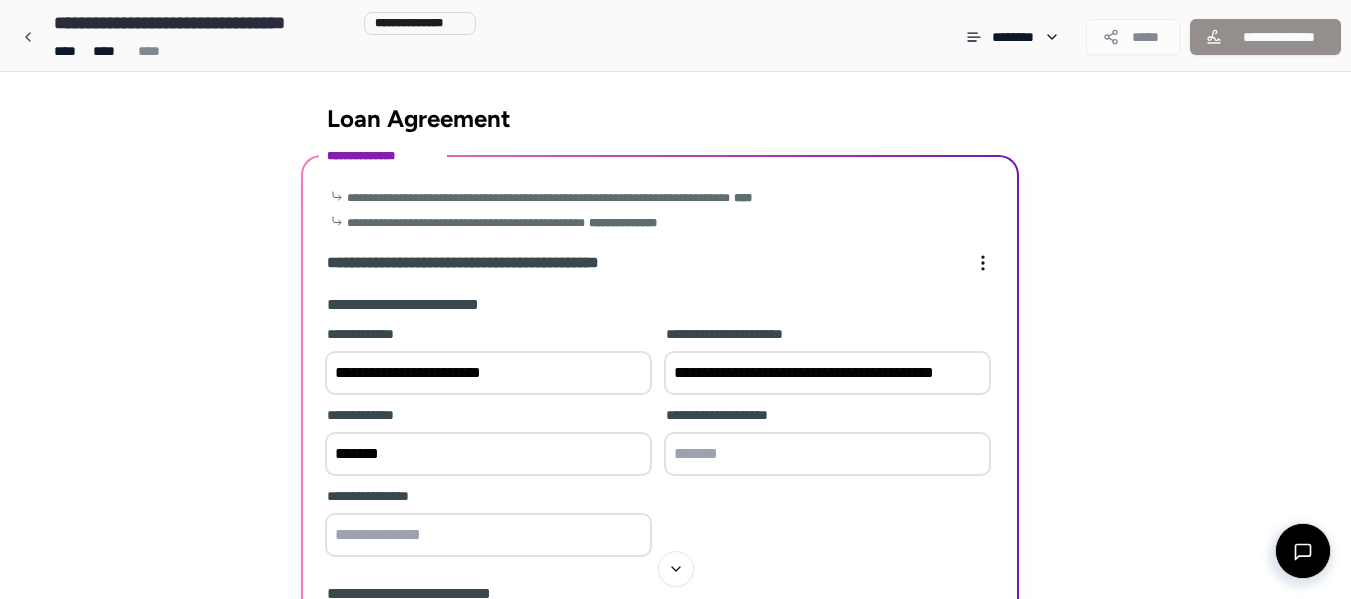 click at bounding box center [488, 535] 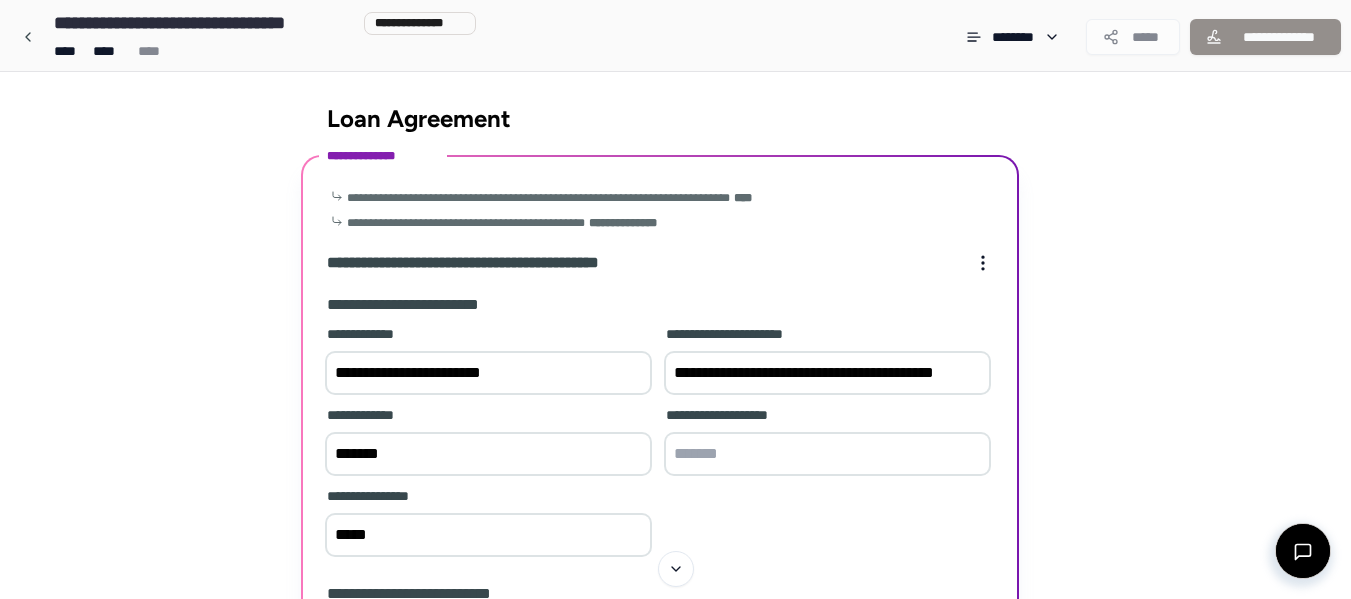 scroll, scrollTop: 300, scrollLeft: 0, axis: vertical 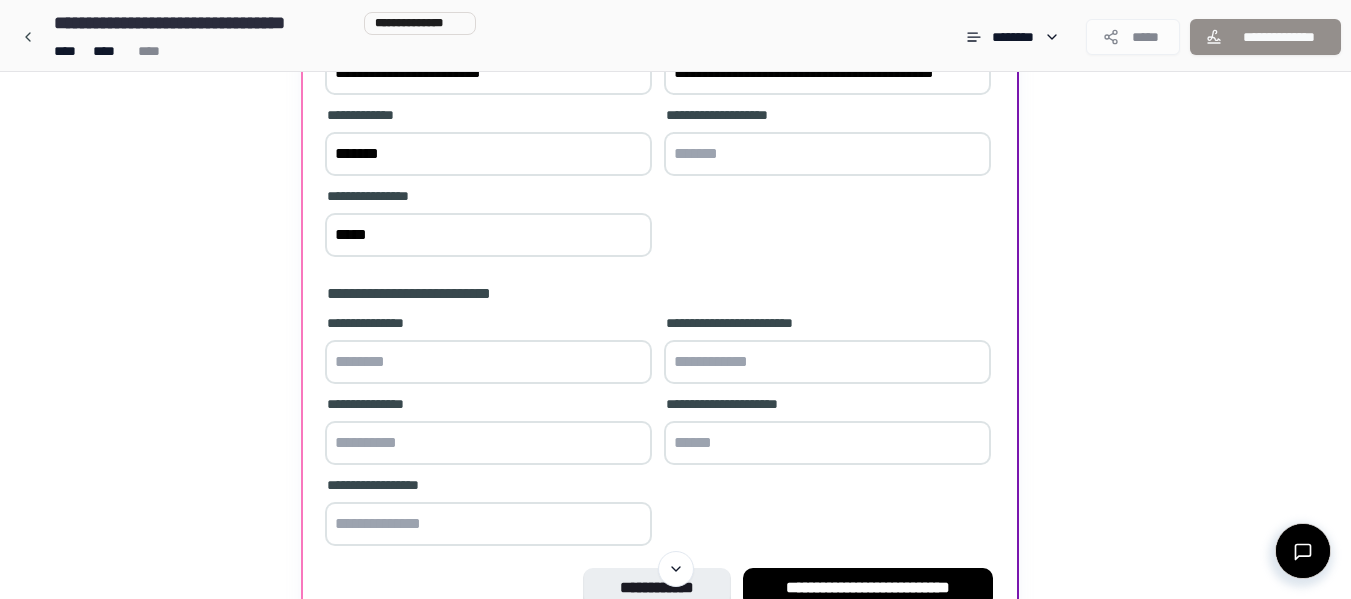 type on "*****" 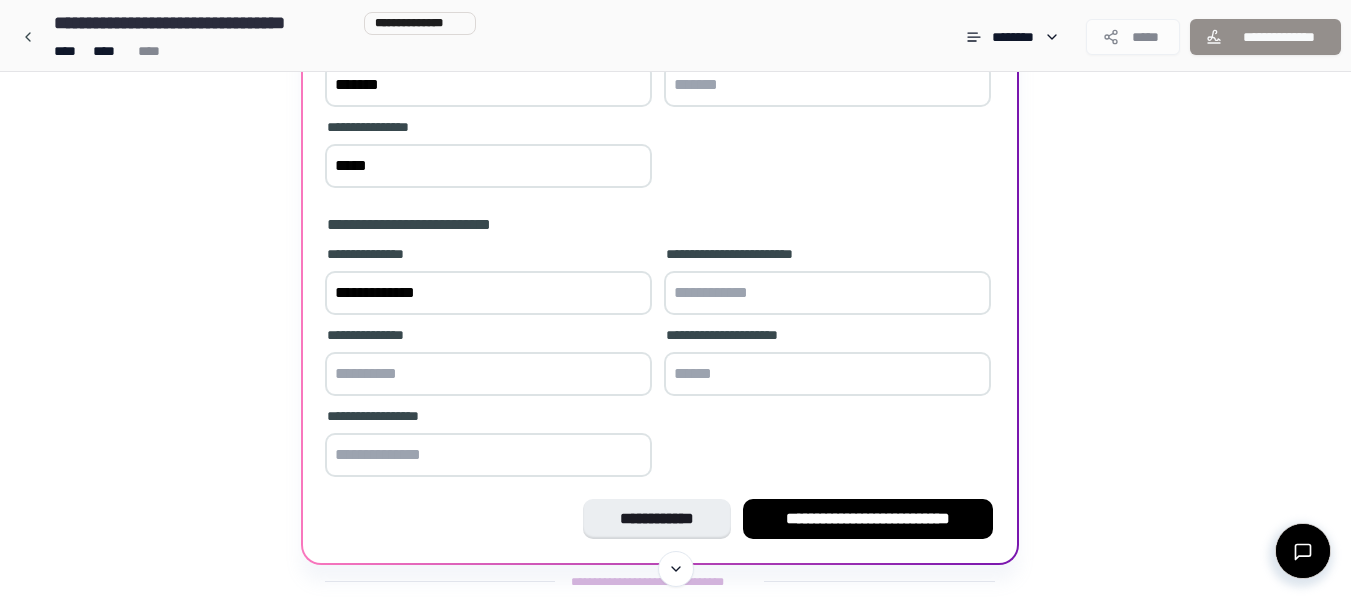 scroll, scrollTop: 413, scrollLeft: 0, axis: vertical 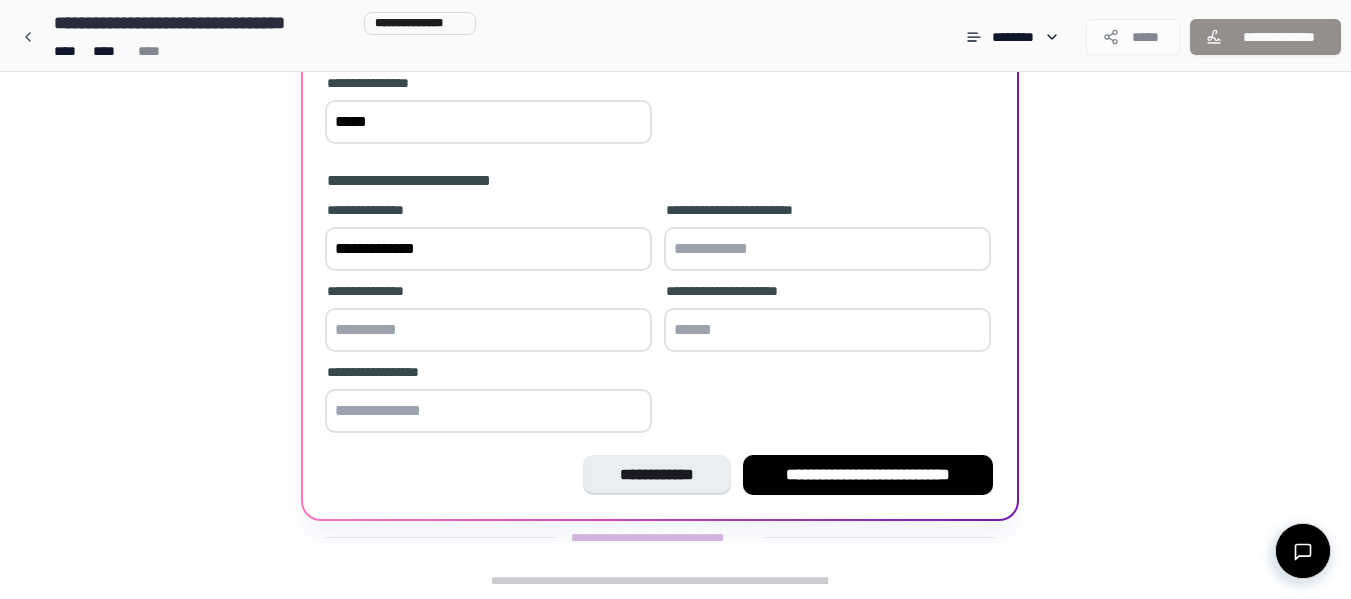 click on "**********" at bounding box center (488, 249) 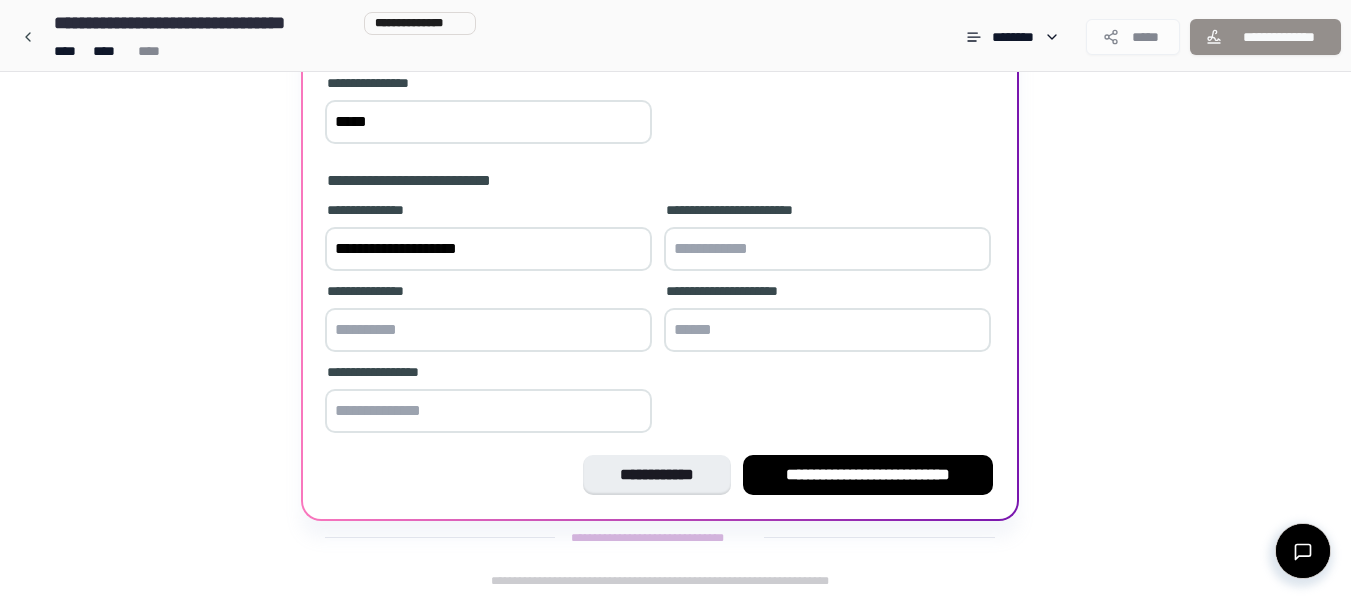 type on "**********" 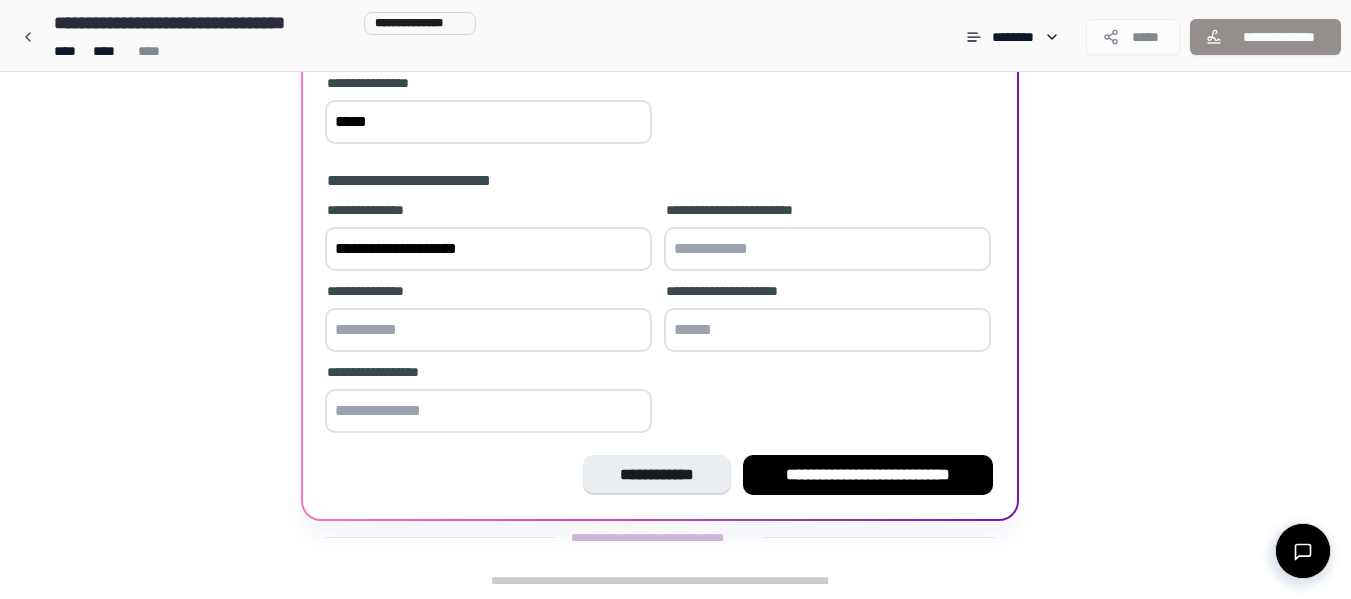 click at bounding box center (827, 249) 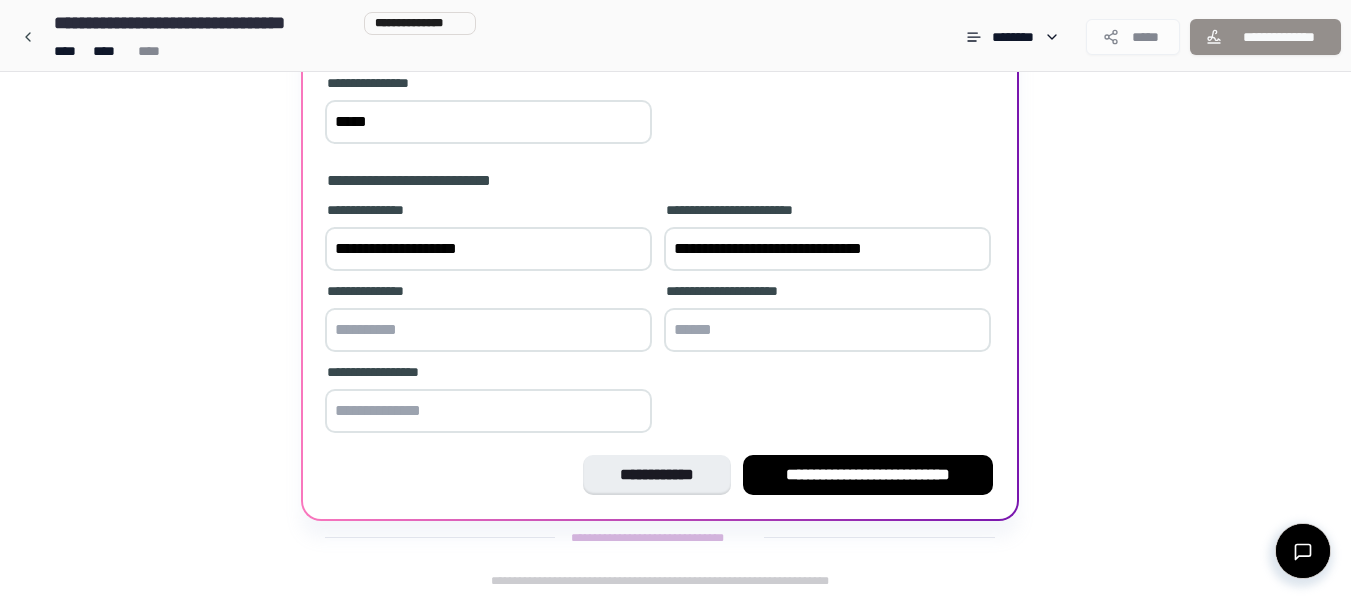 type on "**********" 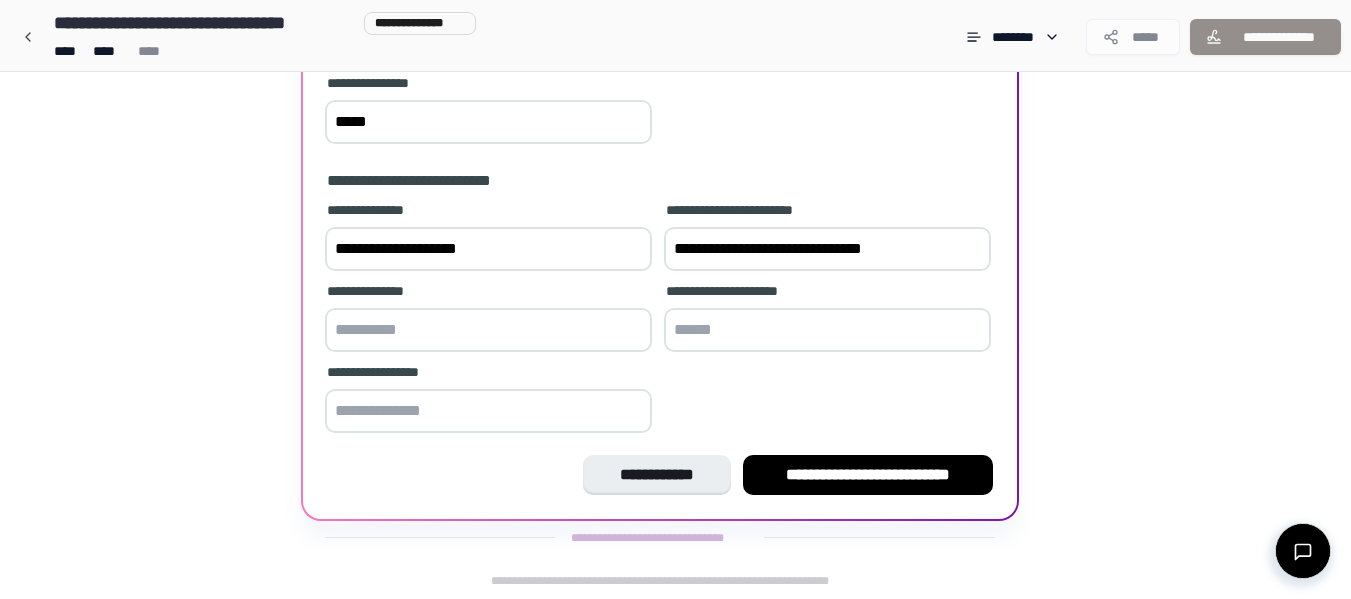click at bounding box center [488, 330] 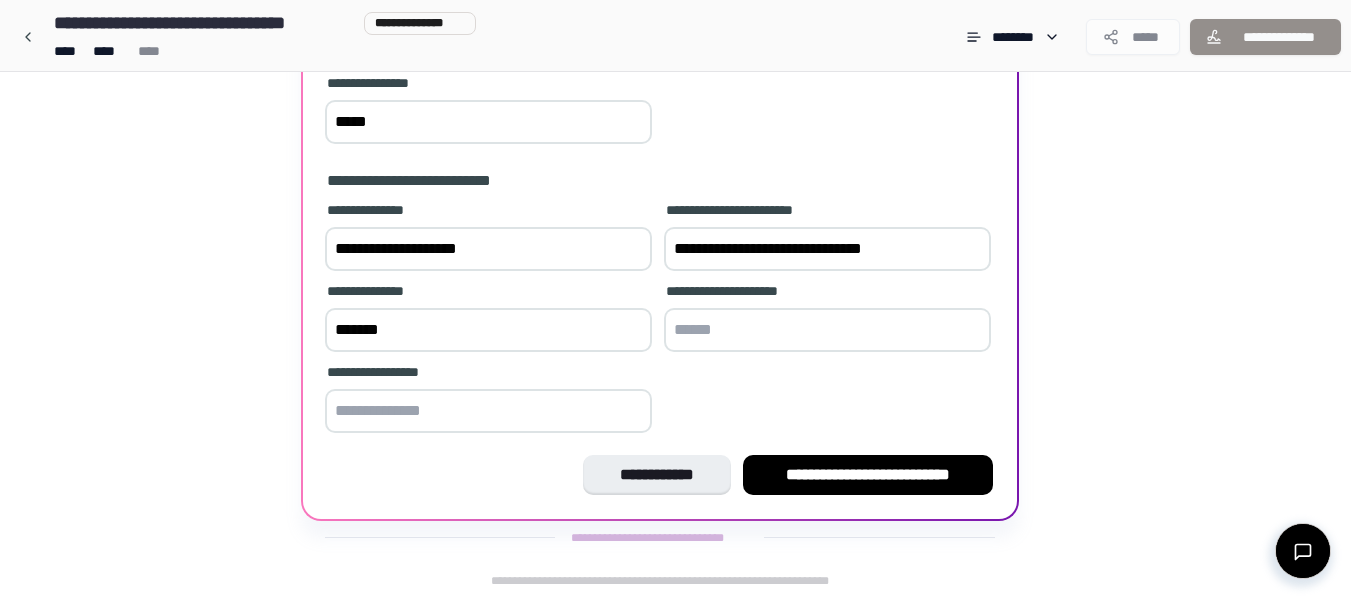 type on "*******" 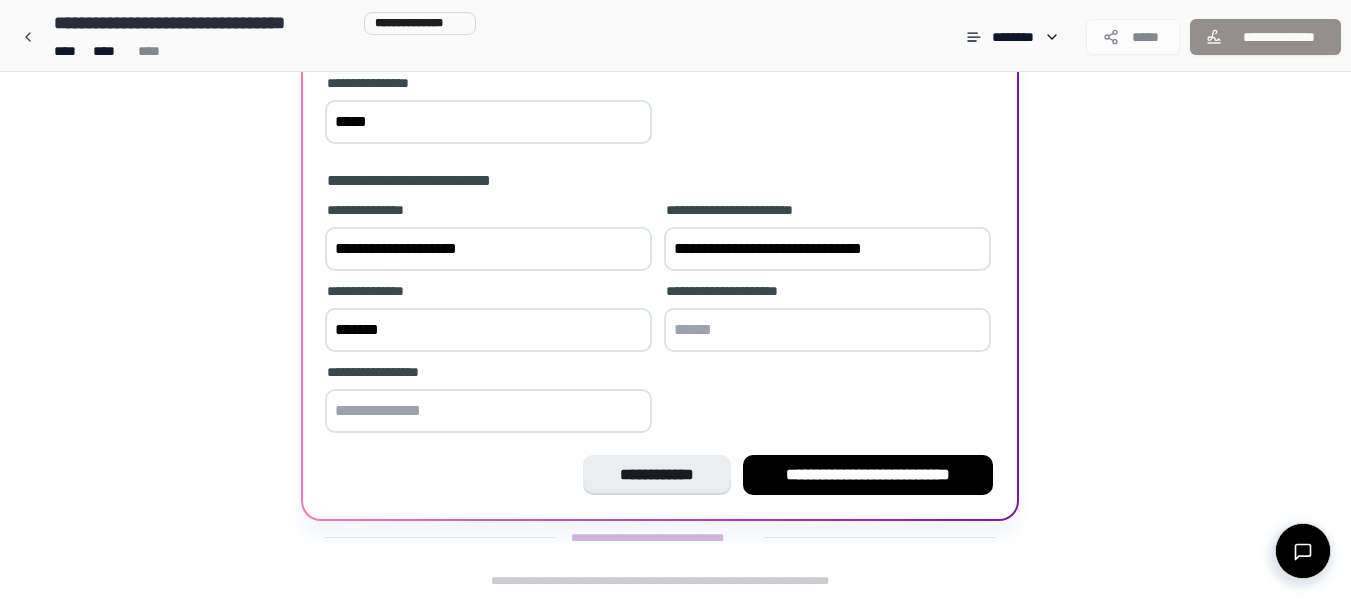 click at bounding box center [488, 411] 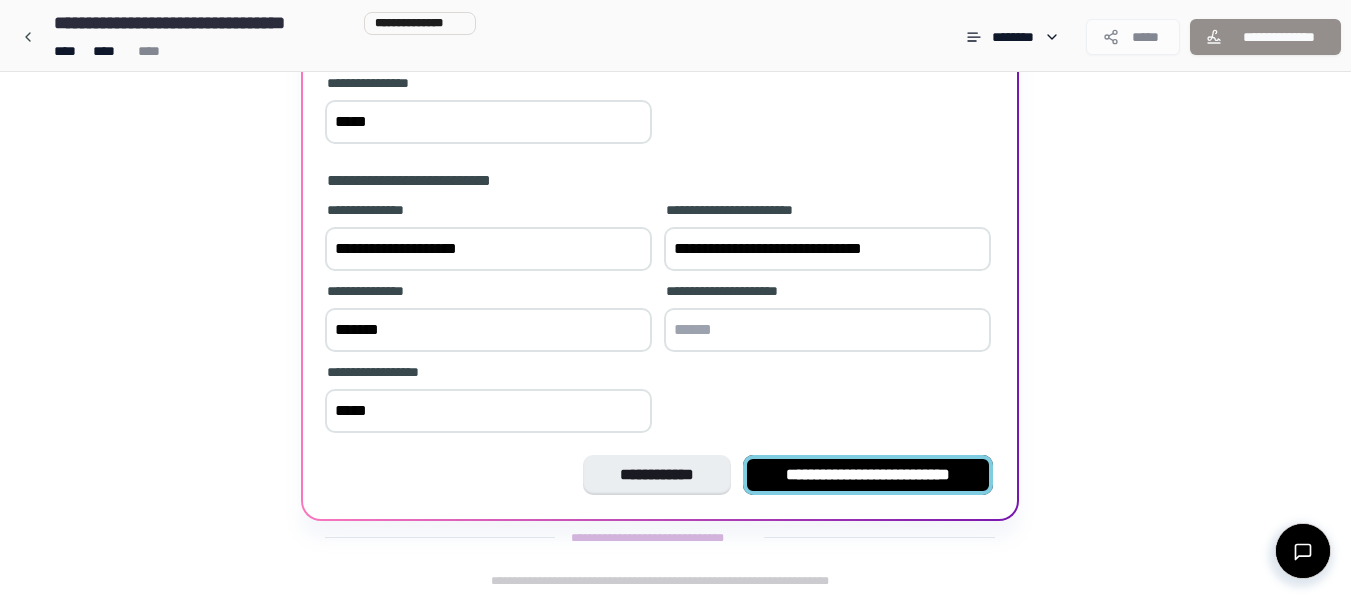 type on "*****" 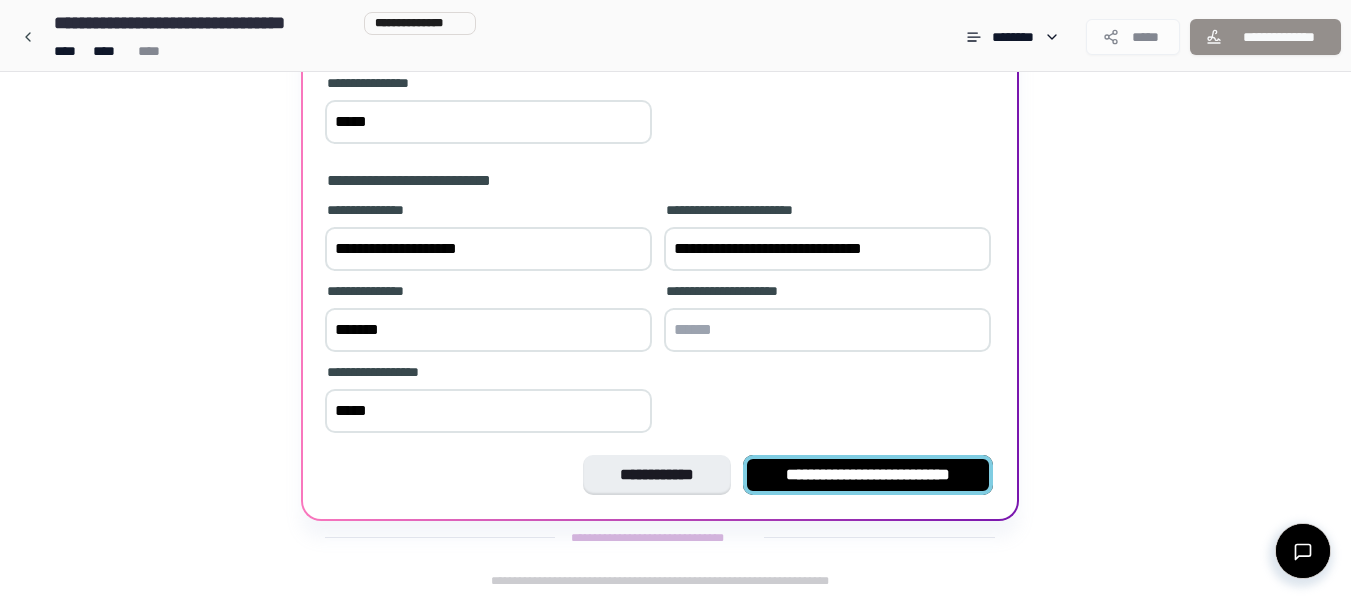 click on "**********" at bounding box center (868, 475) 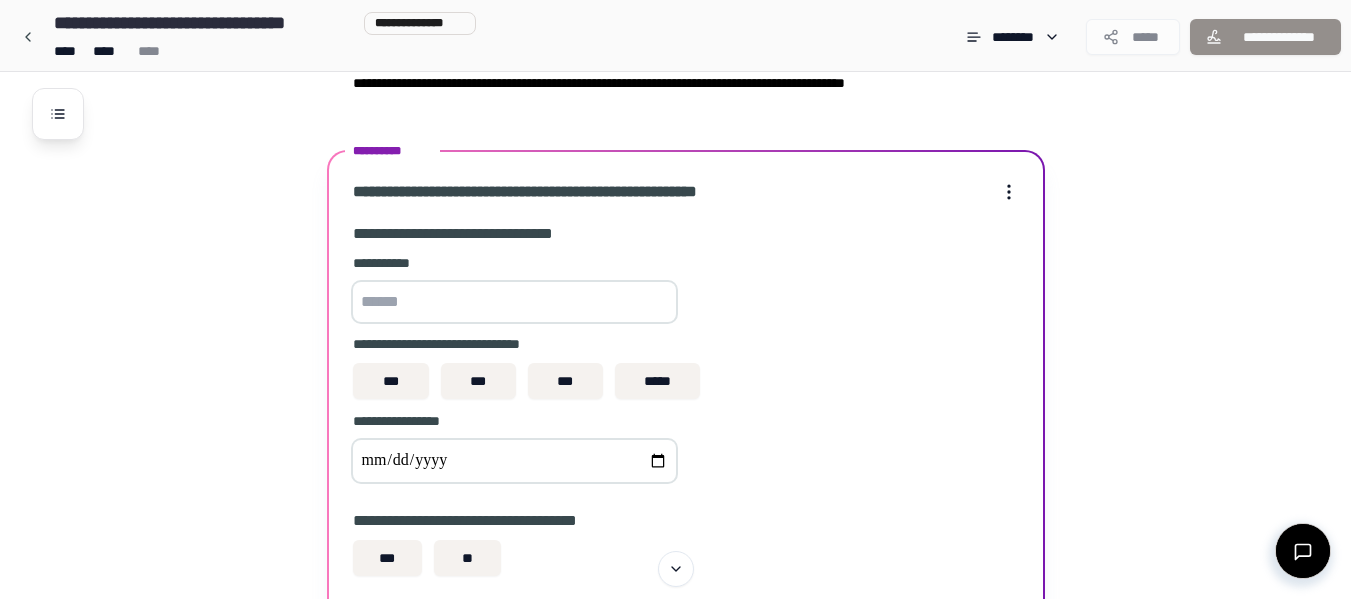 scroll, scrollTop: 201, scrollLeft: 0, axis: vertical 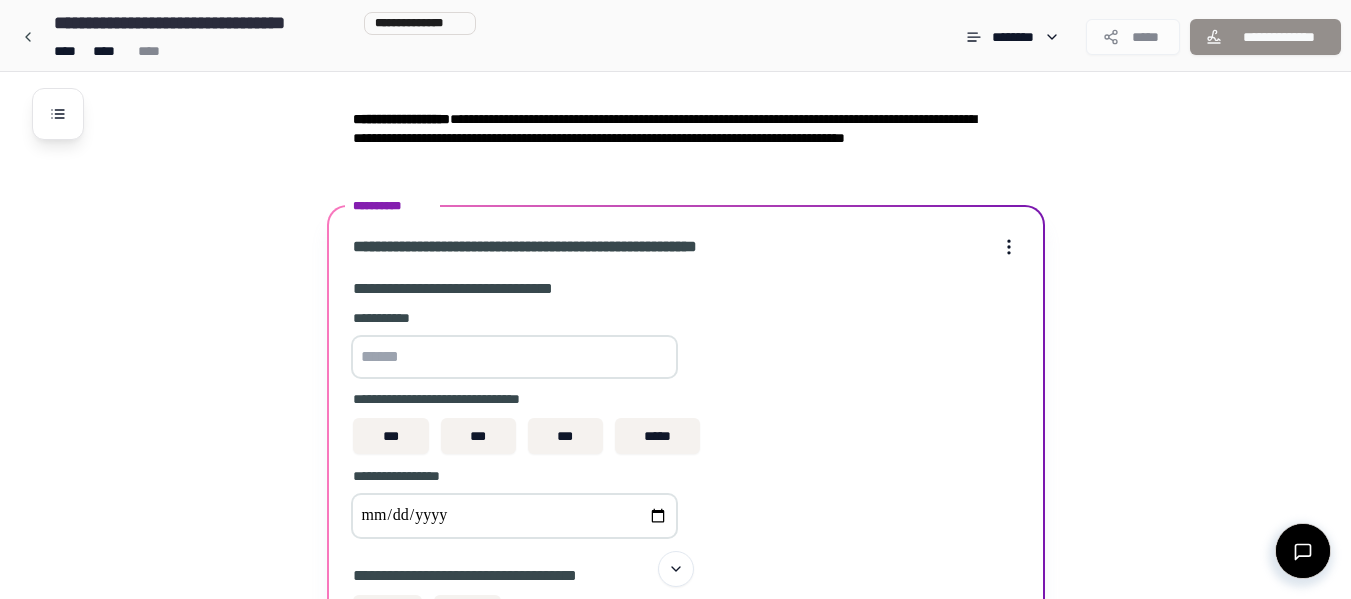 click at bounding box center [514, 357] 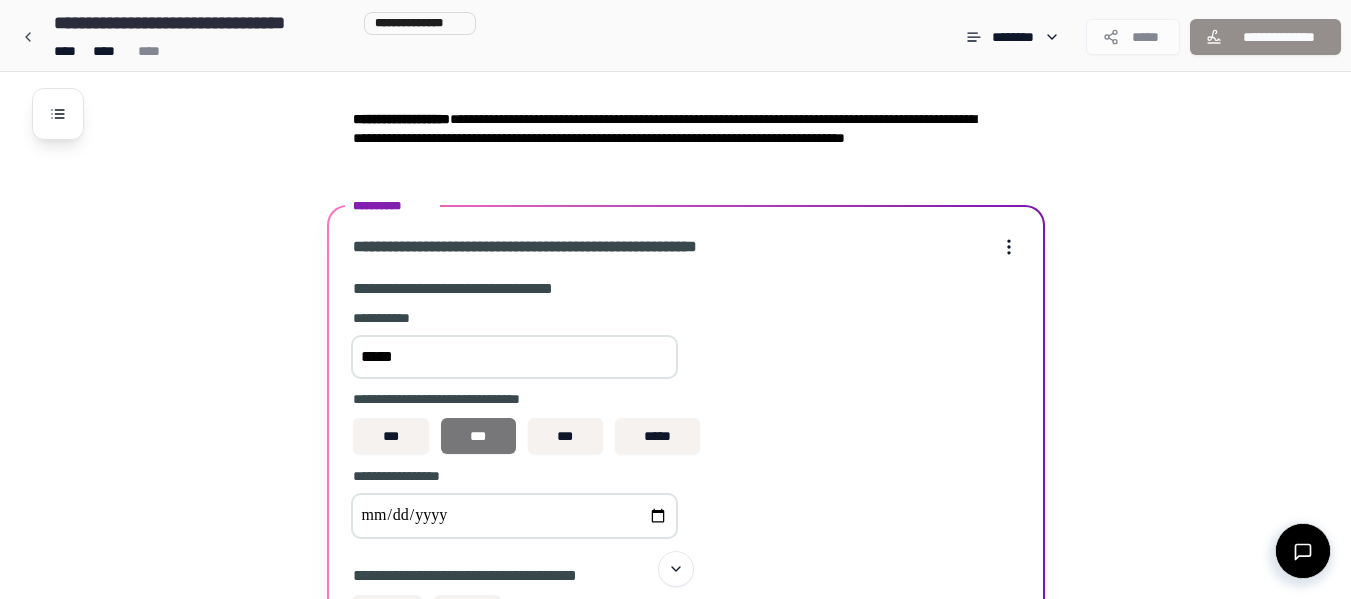 type on "*****" 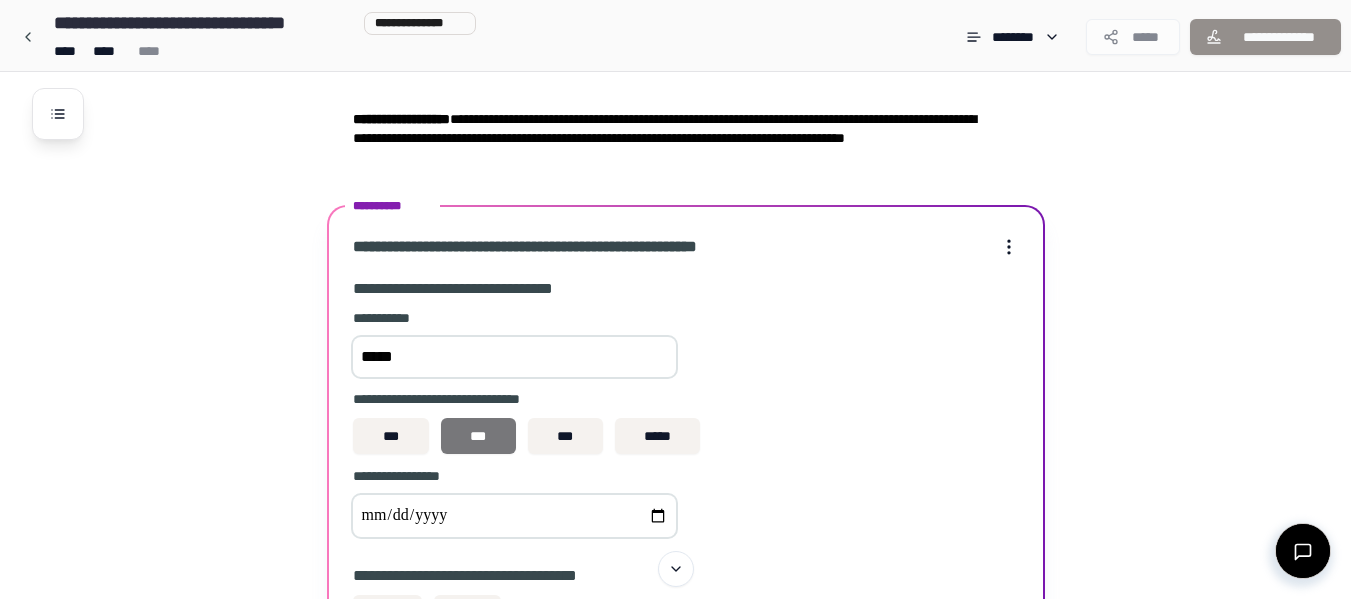 click on "***" at bounding box center [478, 436] 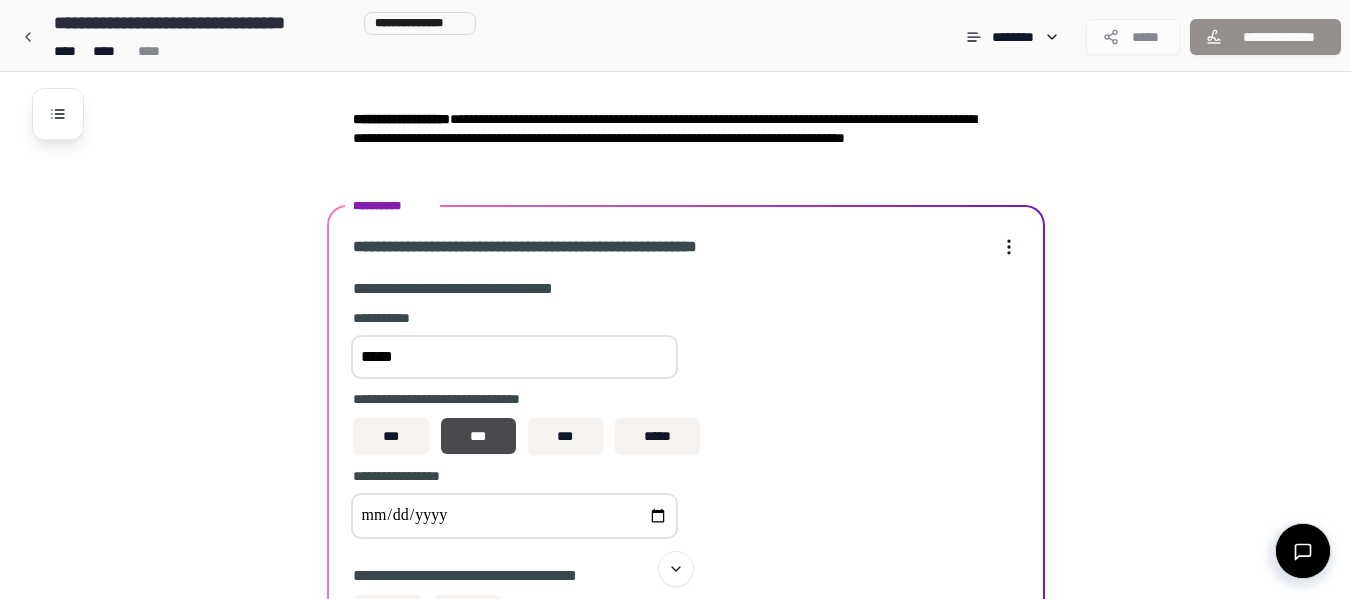 click at bounding box center [514, 516] 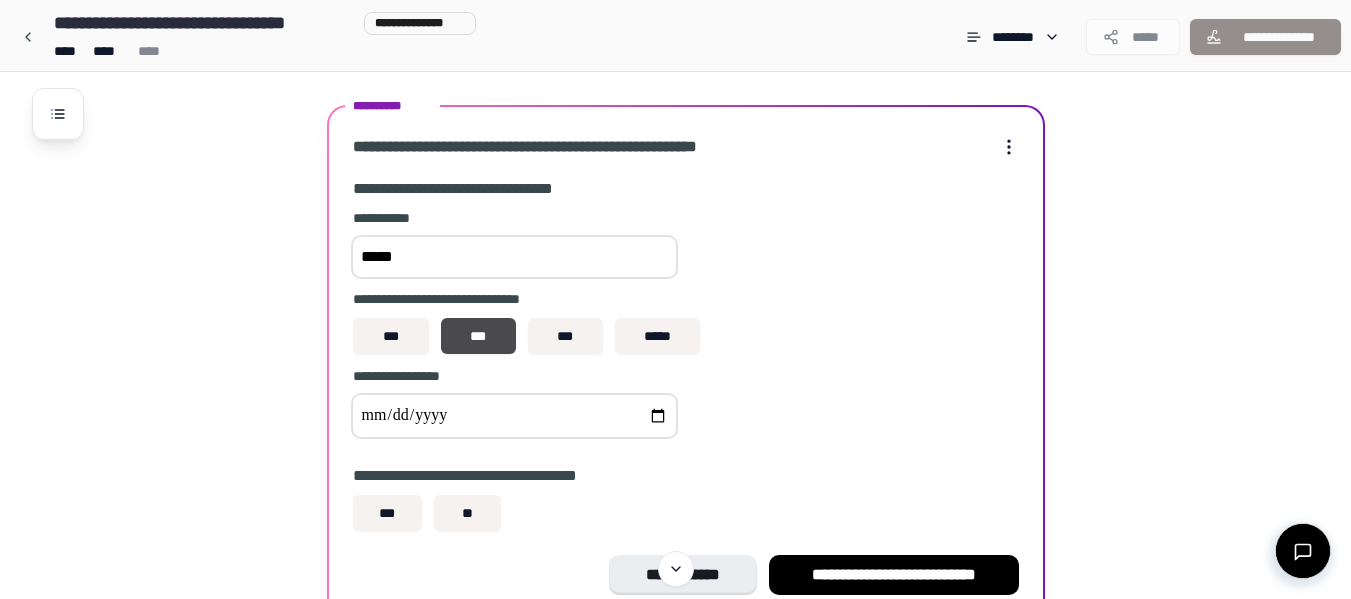 type on "**********" 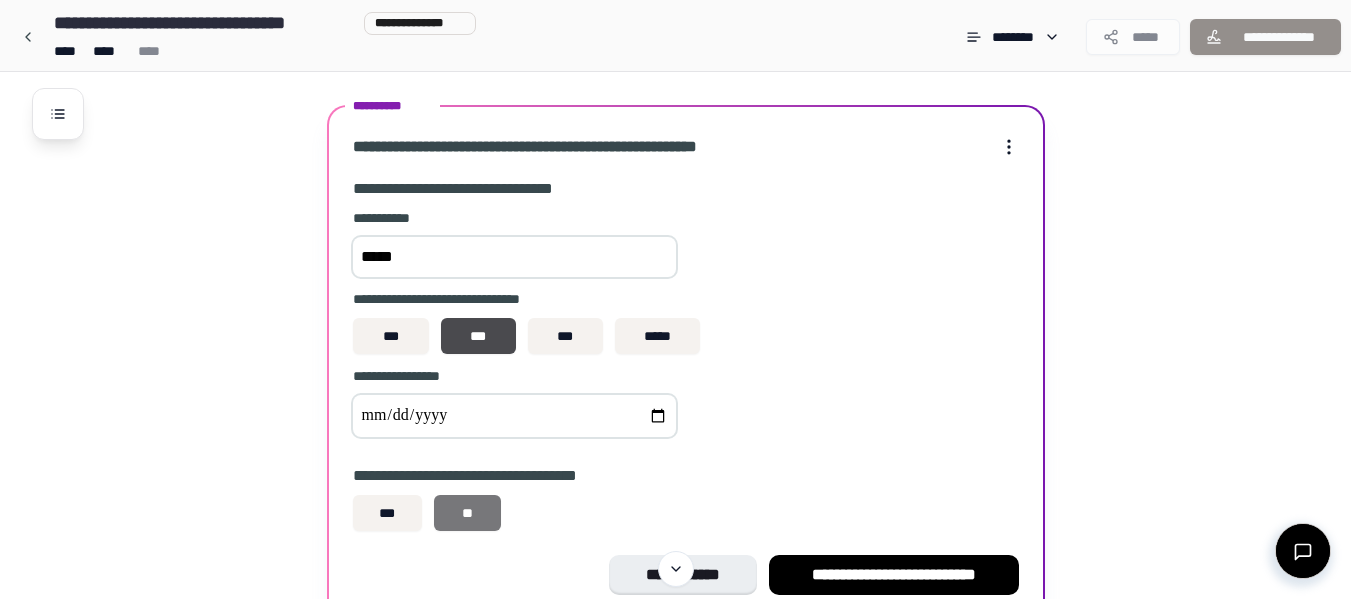 click on "**" at bounding box center [467, 513] 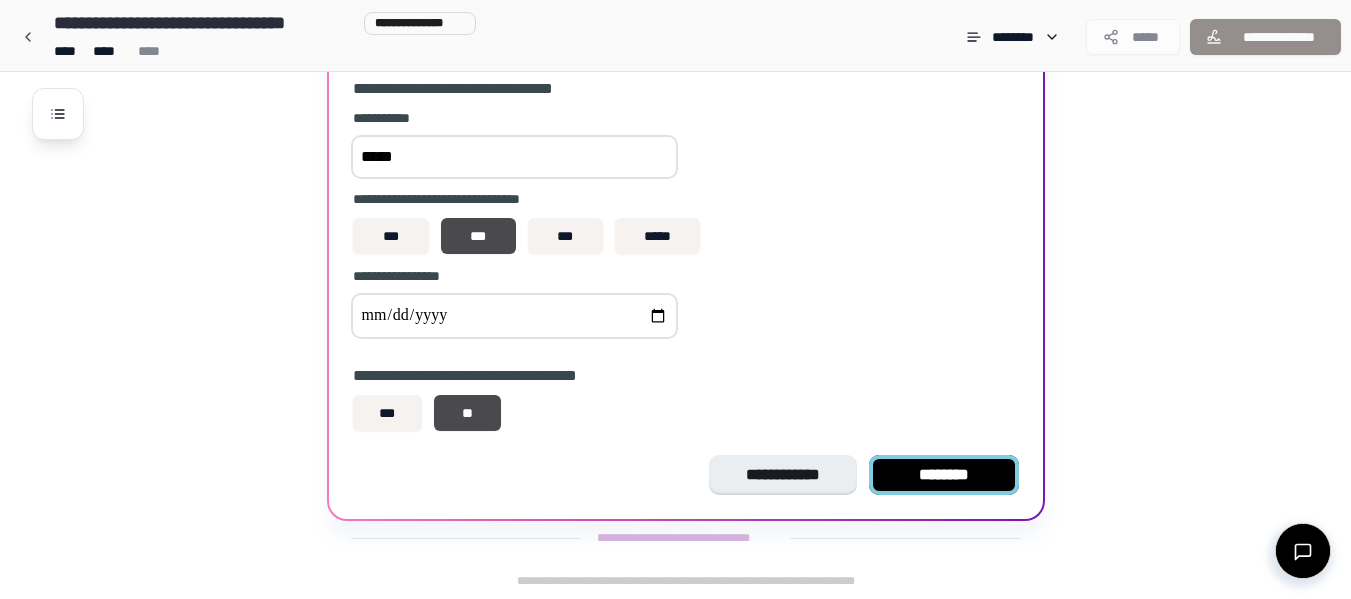 click on "********" at bounding box center (944, 475) 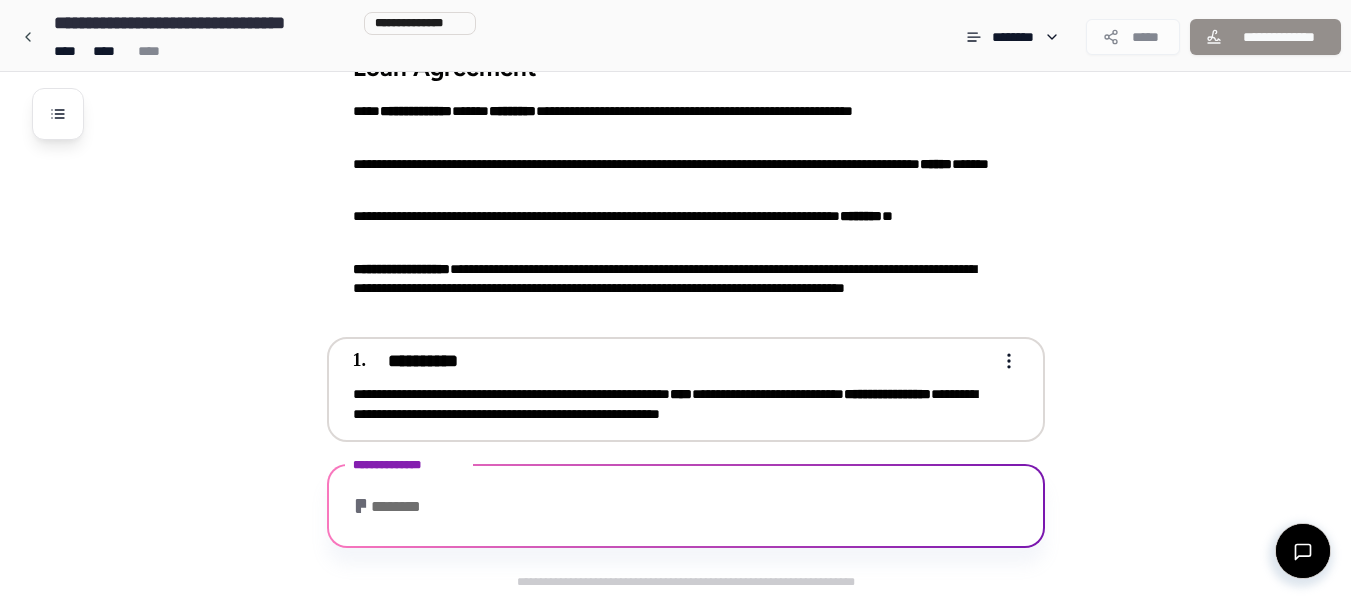 scroll, scrollTop: 121, scrollLeft: 0, axis: vertical 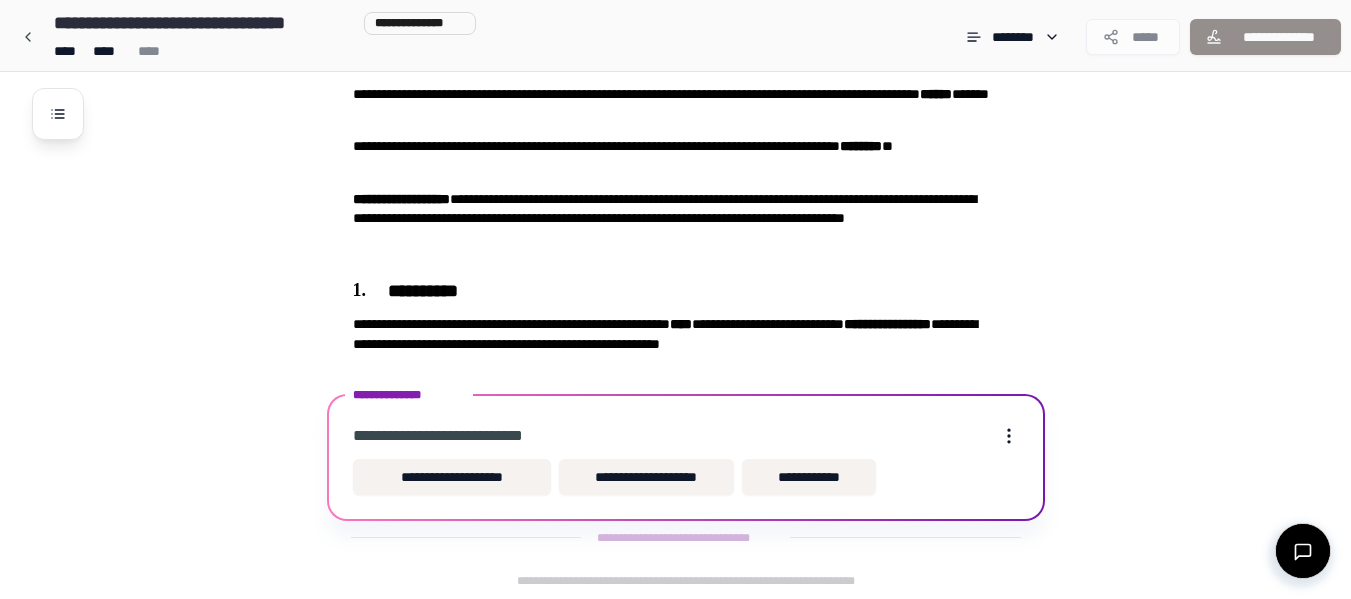 drag, startPoint x: 819, startPoint y: 470, endPoint x: 876, endPoint y: 417, distance: 77.83315 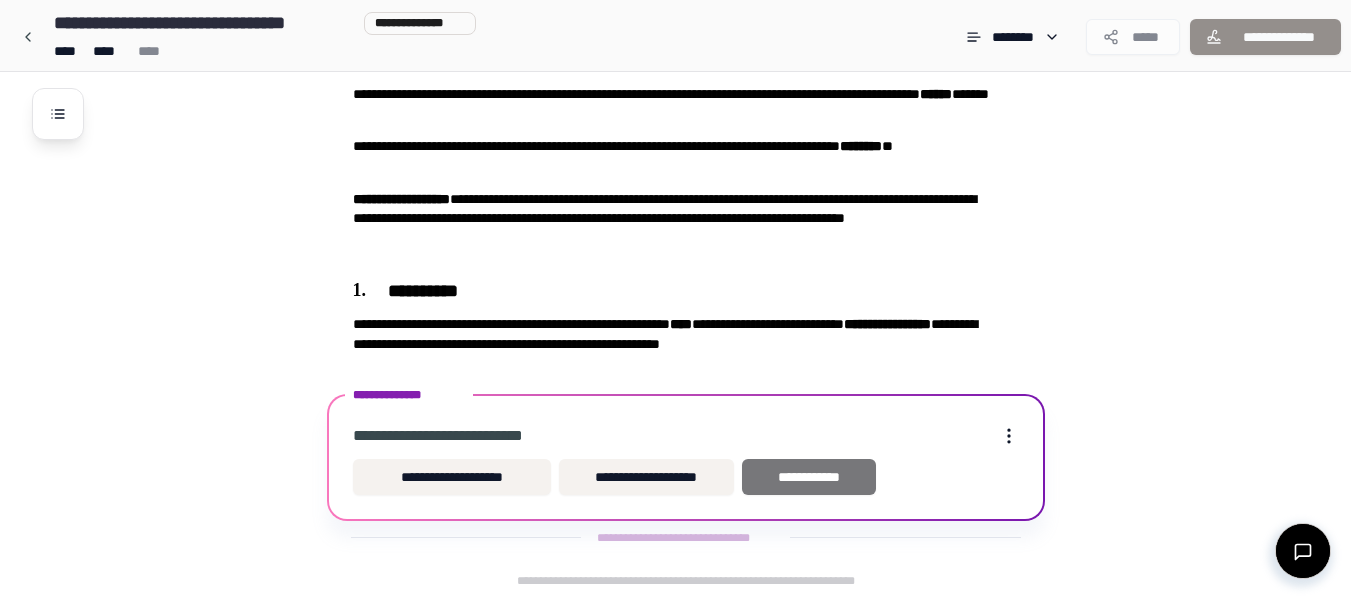 click on "**********" at bounding box center (809, 477) 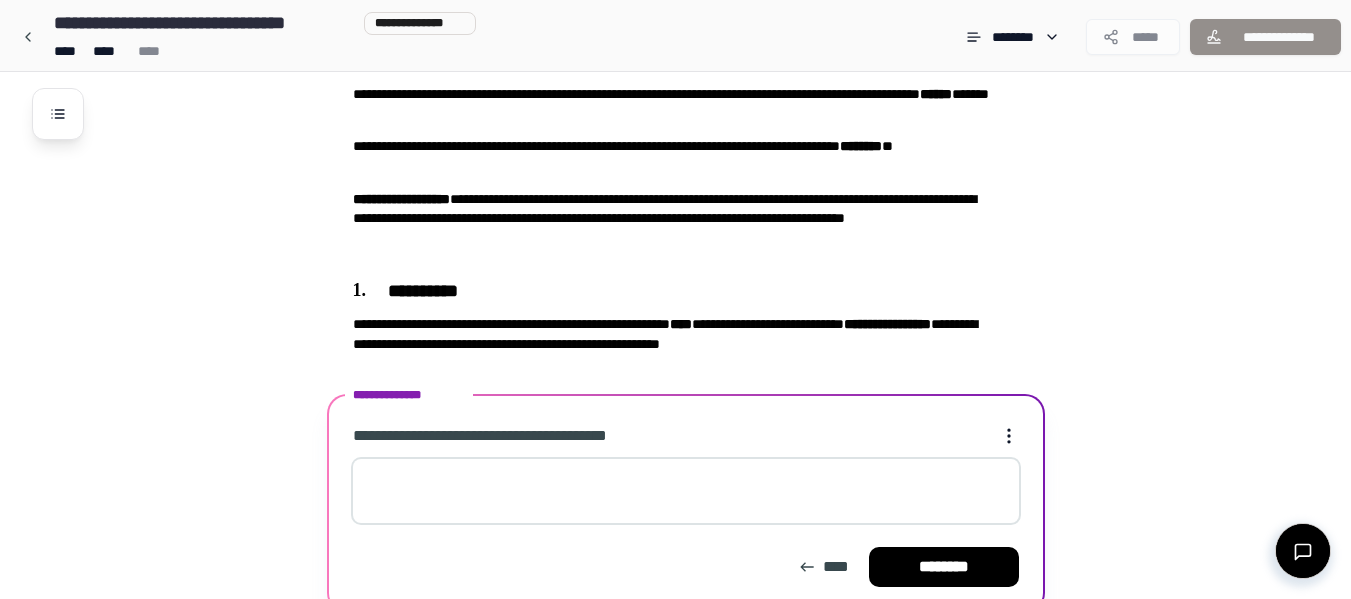 scroll, scrollTop: 213, scrollLeft: 0, axis: vertical 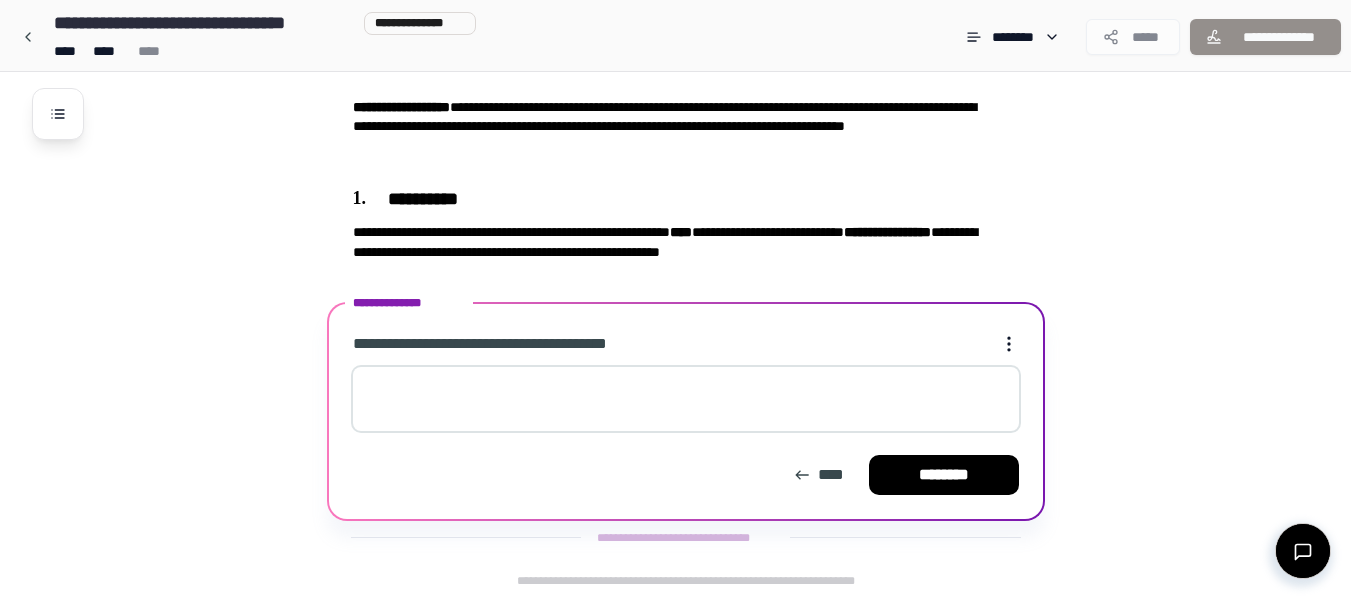 click at bounding box center (686, 399) 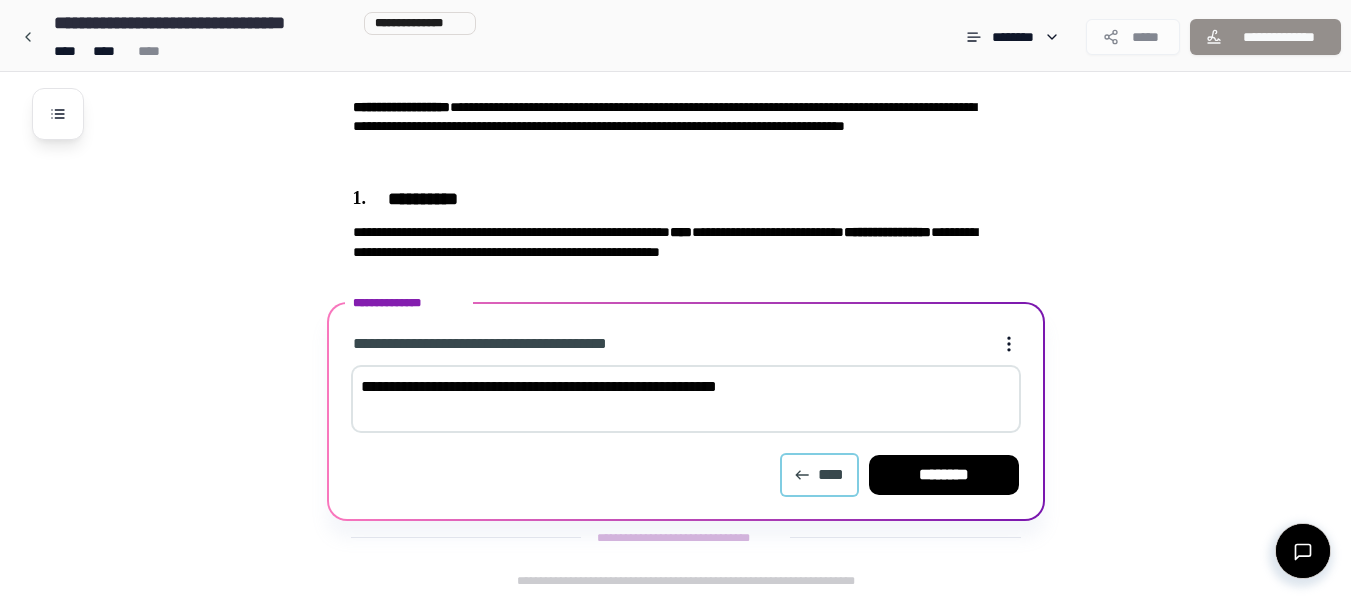 type on "**********" 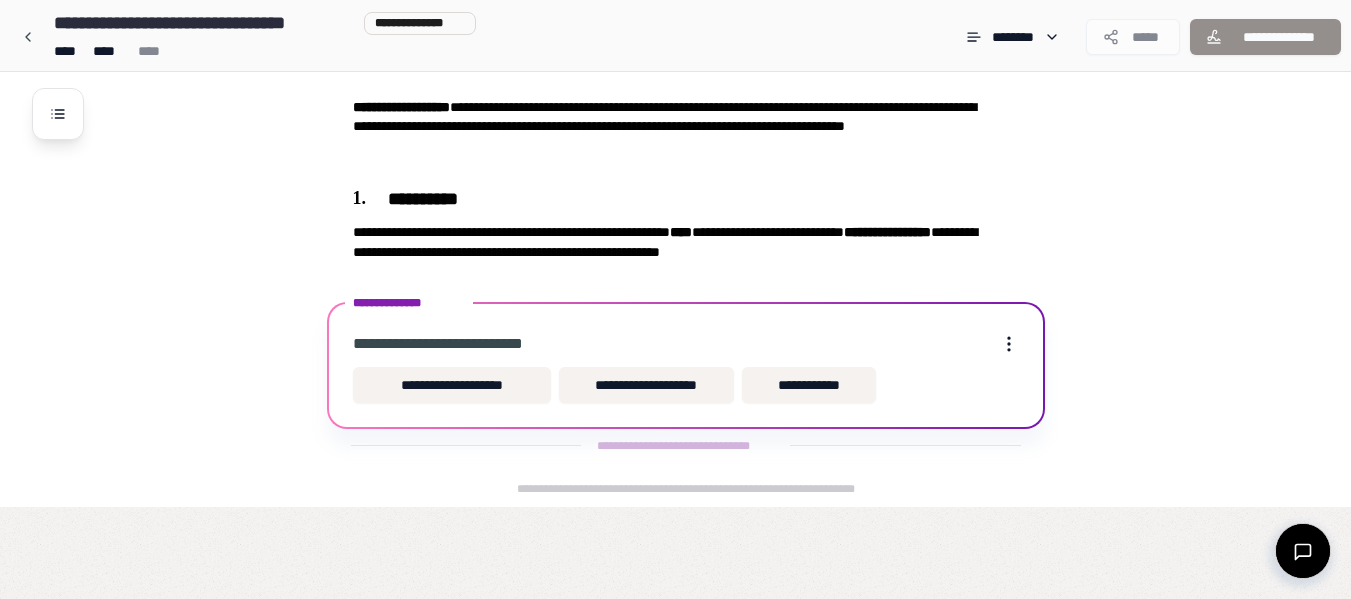 scroll, scrollTop: 121, scrollLeft: 0, axis: vertical 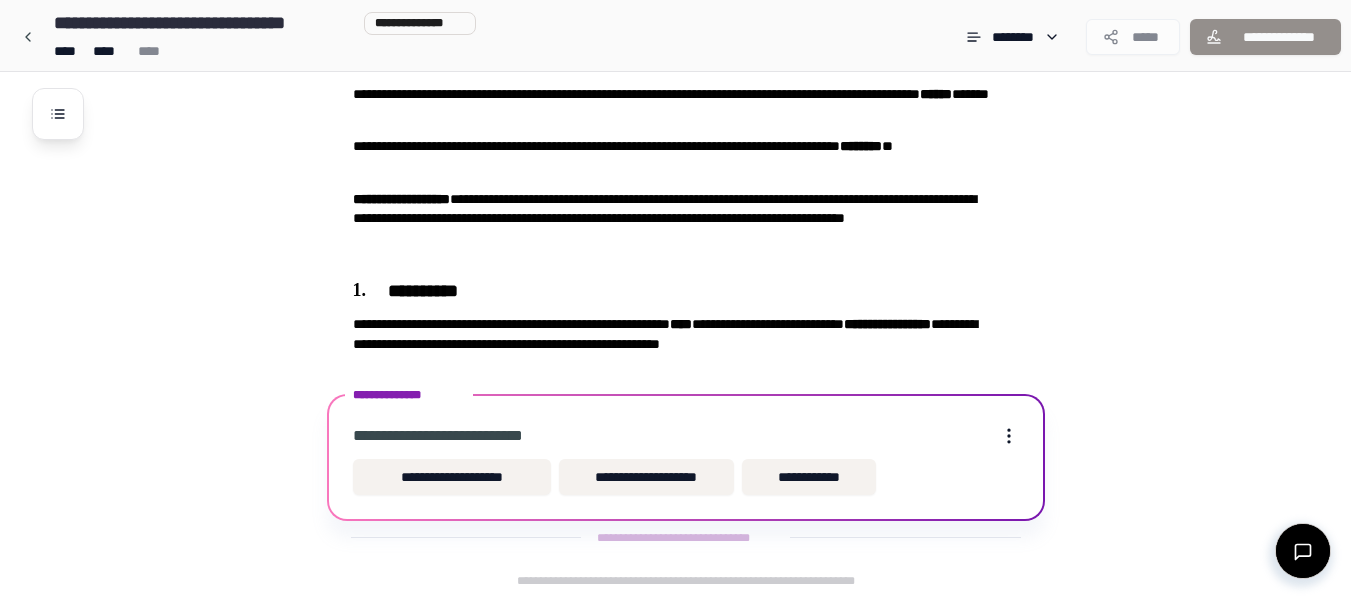 click on "**********" at bounding box center [646, 477] 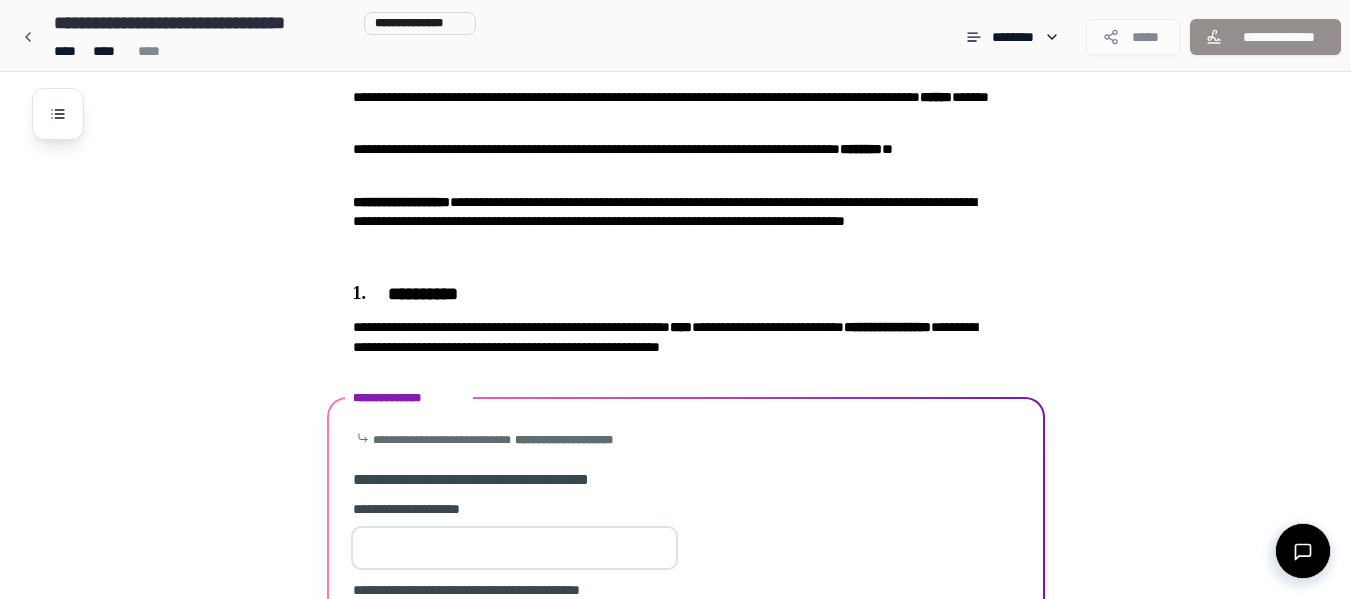 scroll, scrollTop: 415, scrollLeft: 0, axis: vertical 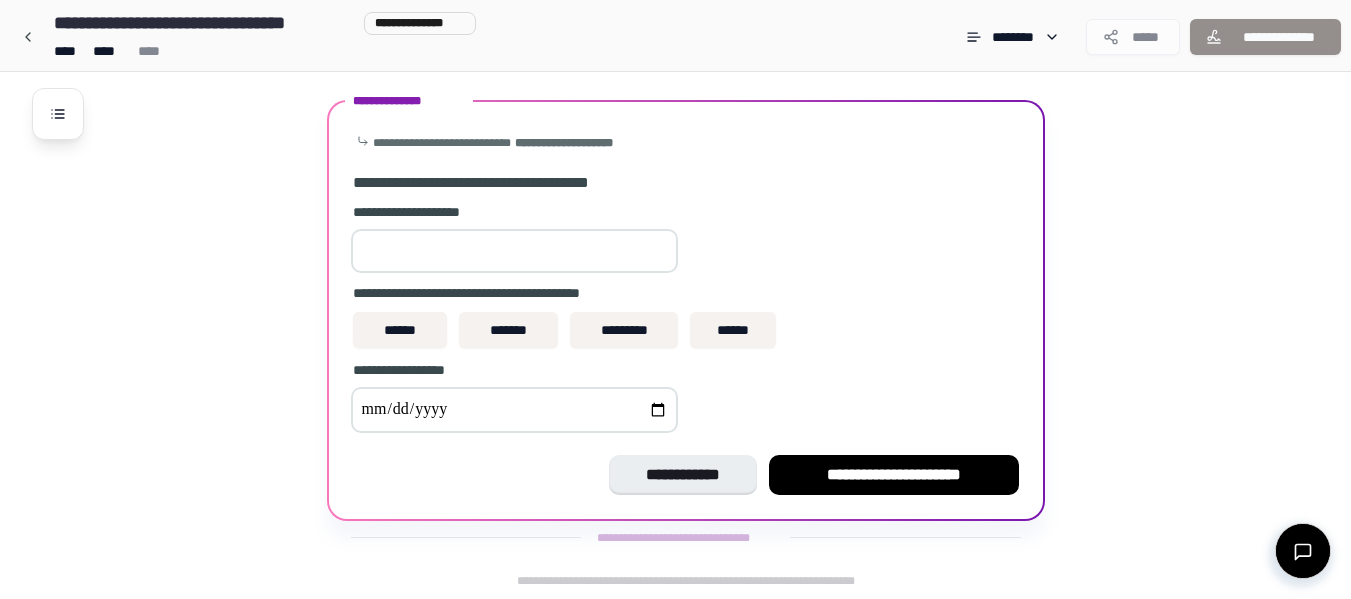 click at bounding box center (514, 251) 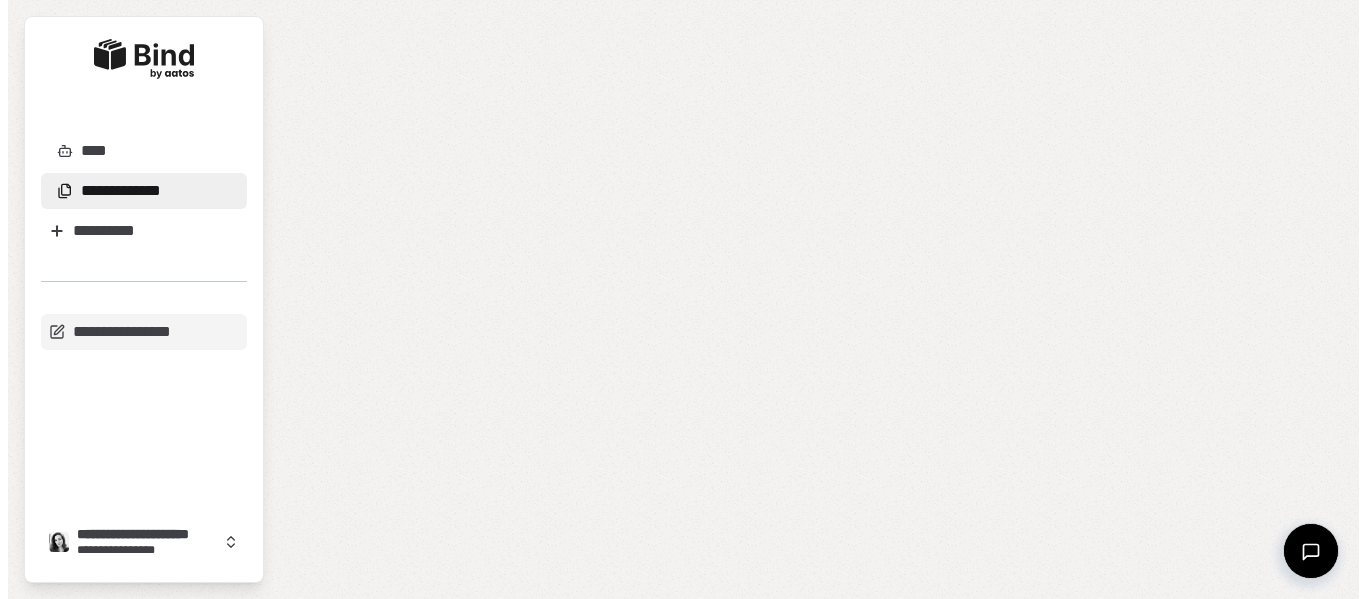 scroll, scrollTop: 0, scrollLeft: 0, axis: both 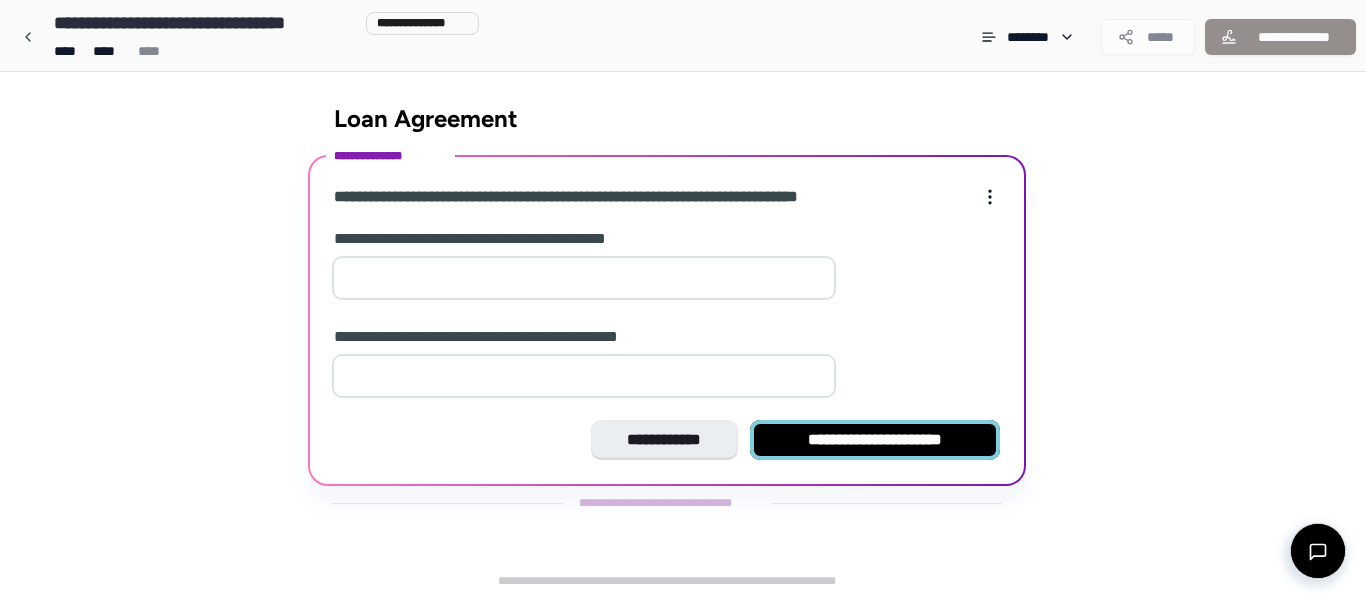 click on "**********" at bounding box center [875, 440] 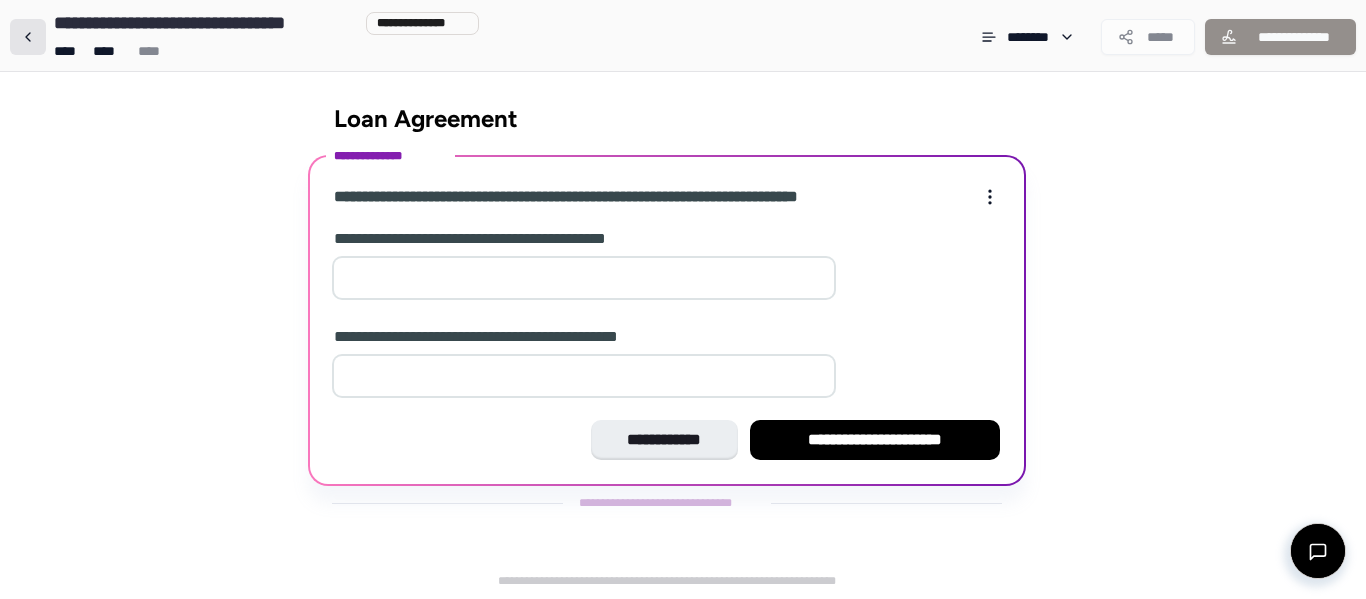 click at bounding box center (28, 37) 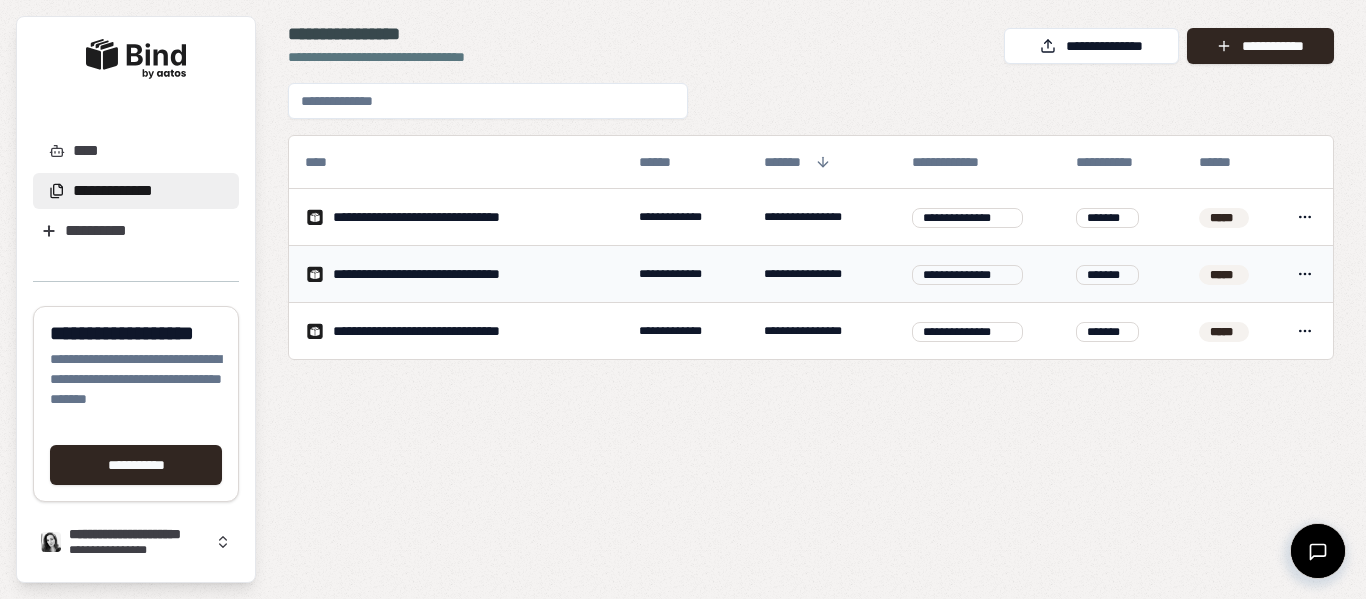 click on "*****" at bounding box center (1224, 275) 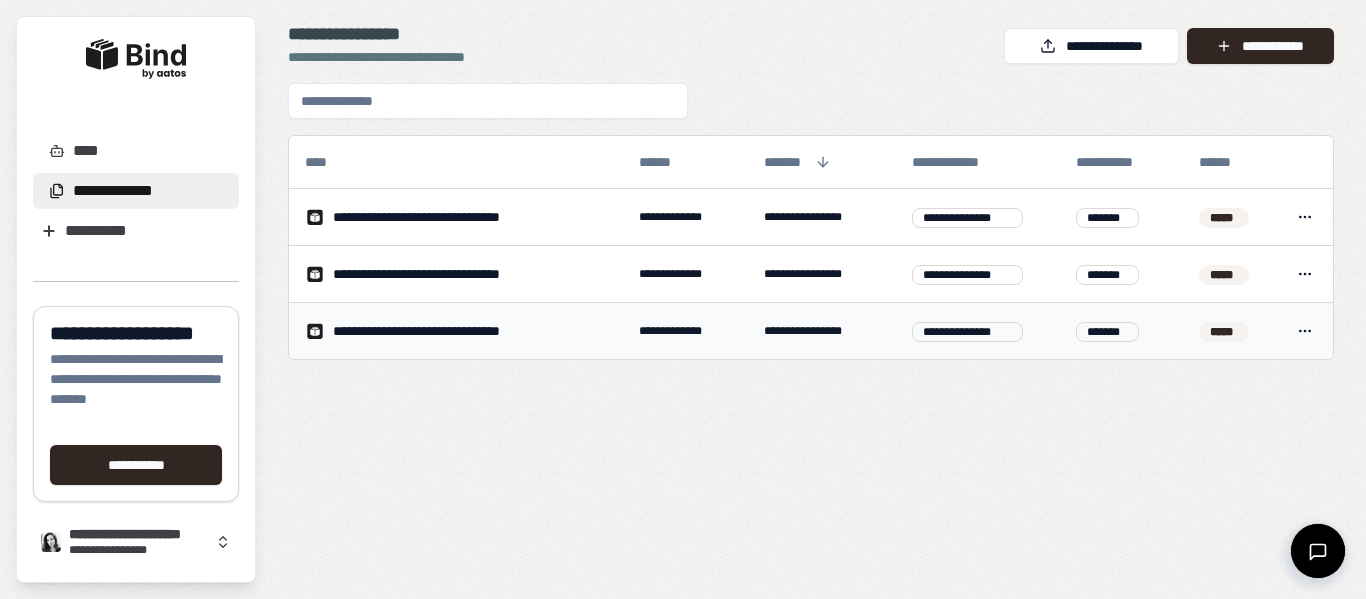 click on "*****" at bounding box center [1224, 332] 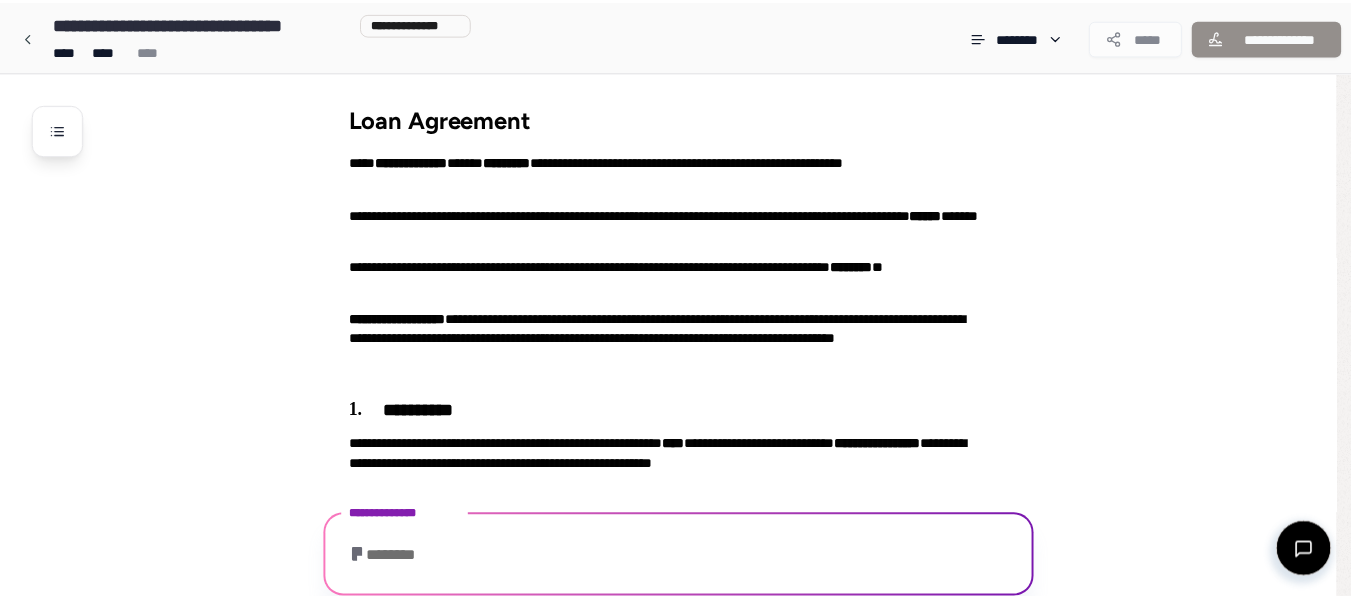scroll, scrollTop: 51, scrollLeft: 0, axis: vertical 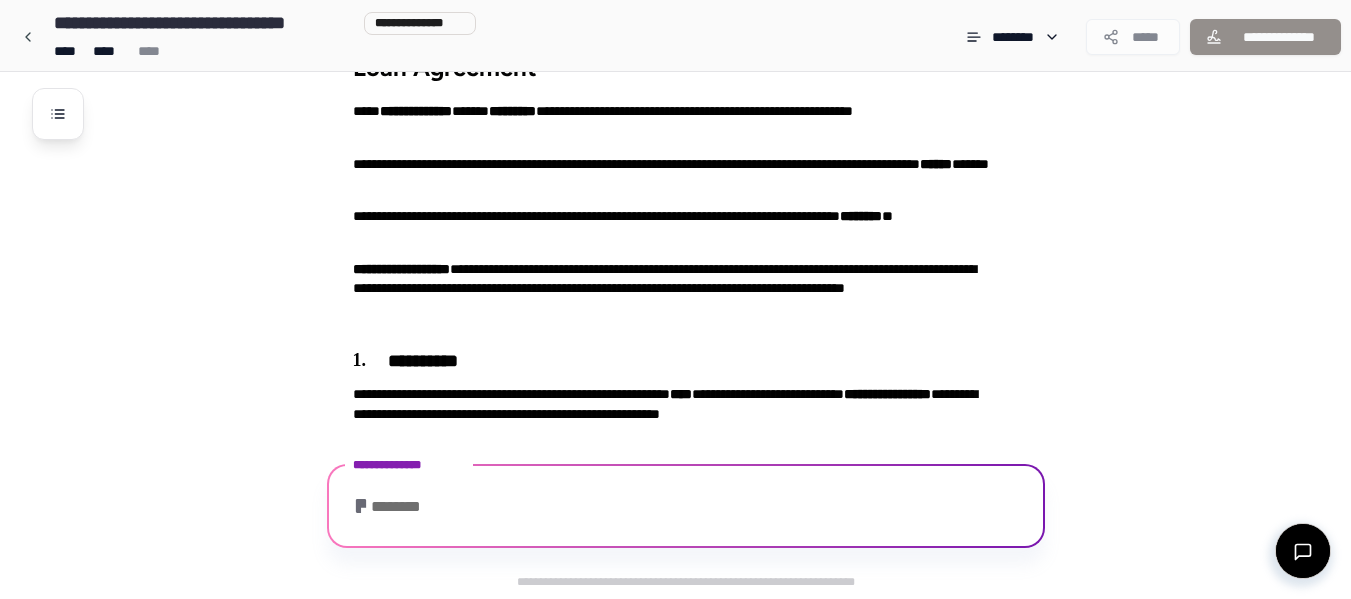 click on "********" at bounding box center [686, 509] 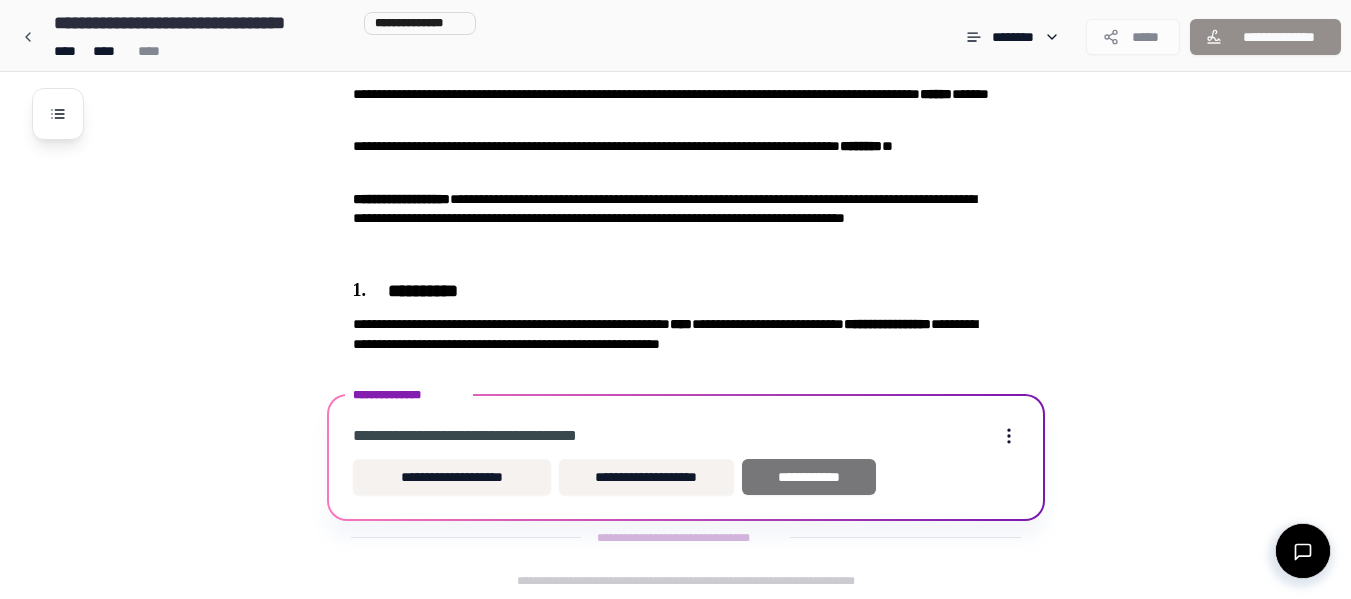 click on "**********" at bounding box center [809, 477] 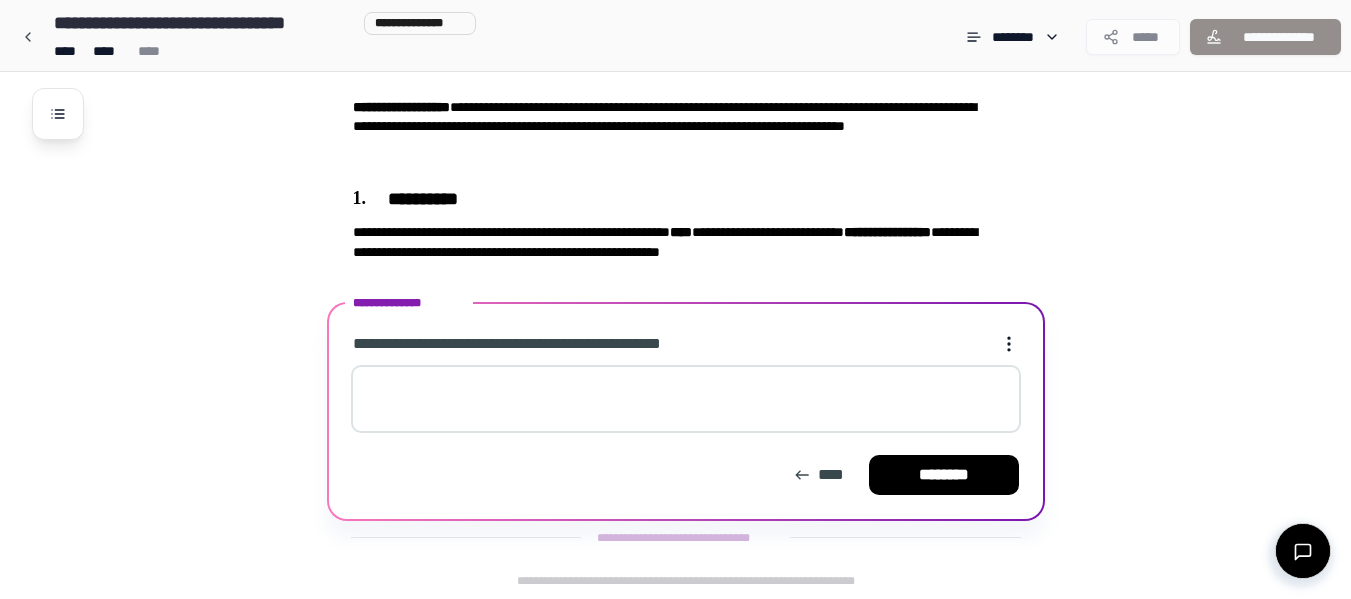 click at bounding box center [686, 399] 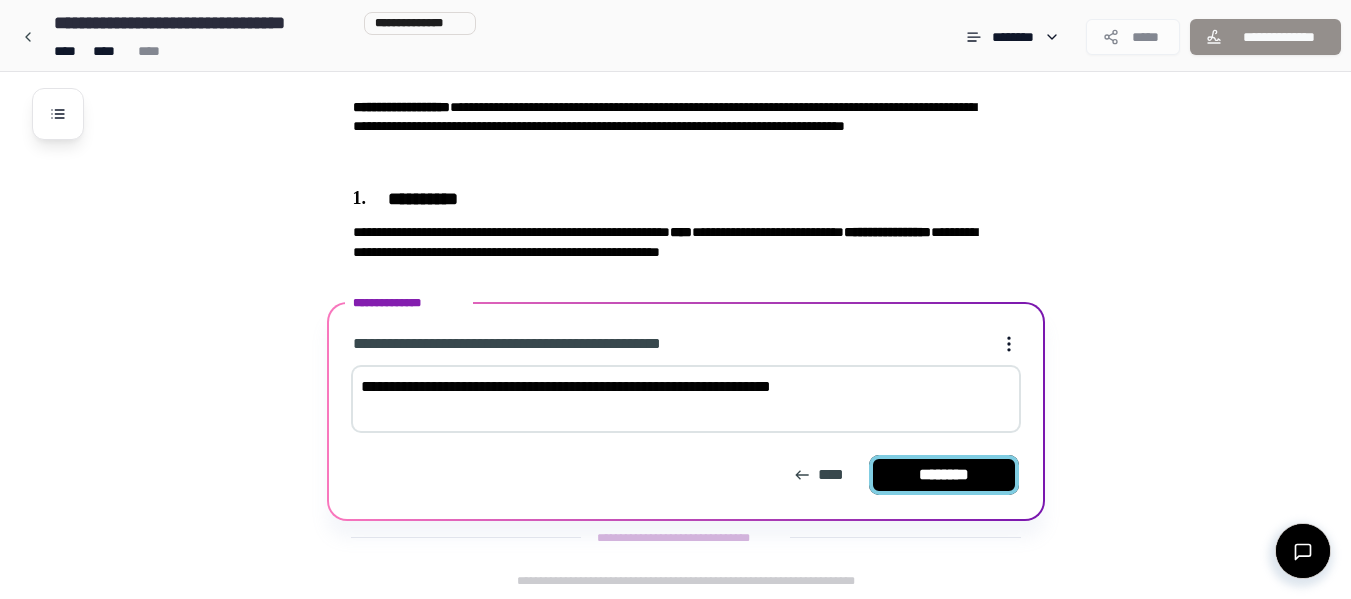 type on "**********" 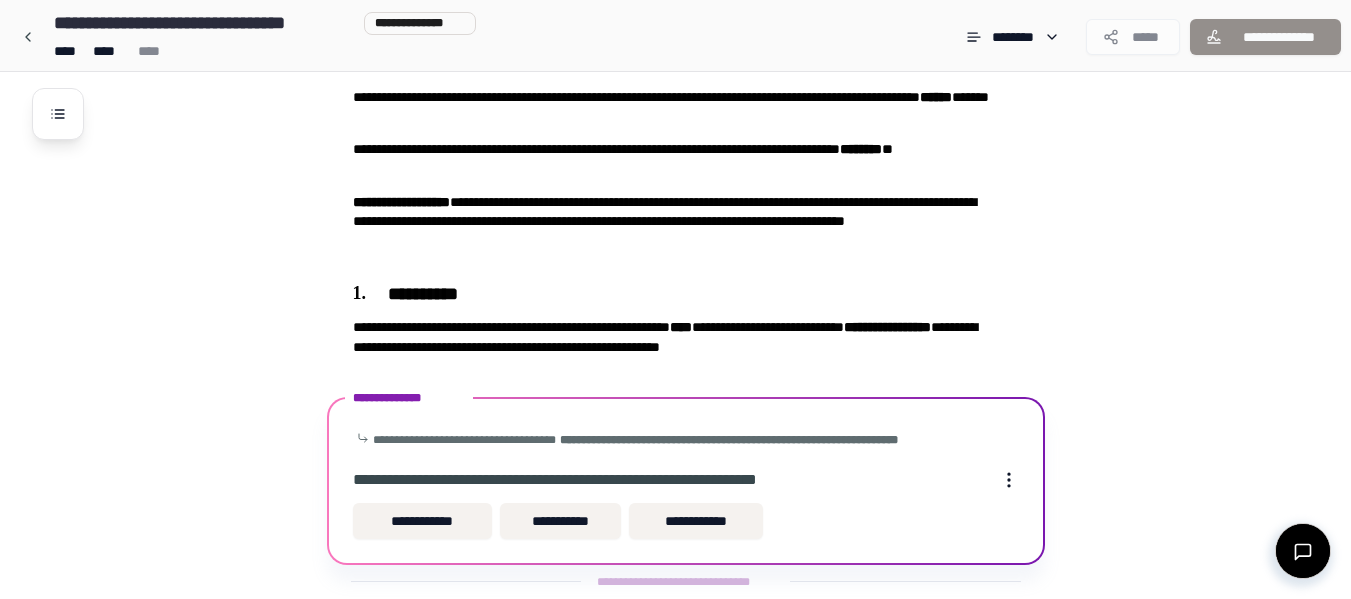 scroll, scrollTop: 162, scrollLeft: 0, axis: vertical 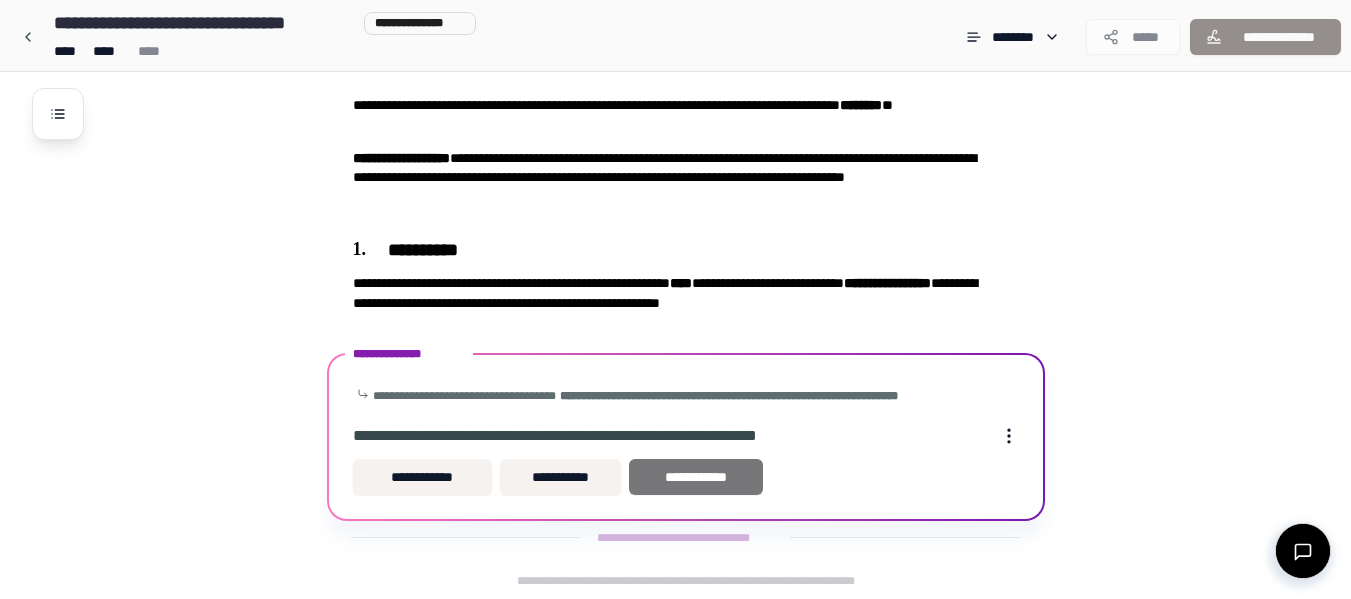 click on "**********" at bounding box center (696, 477) 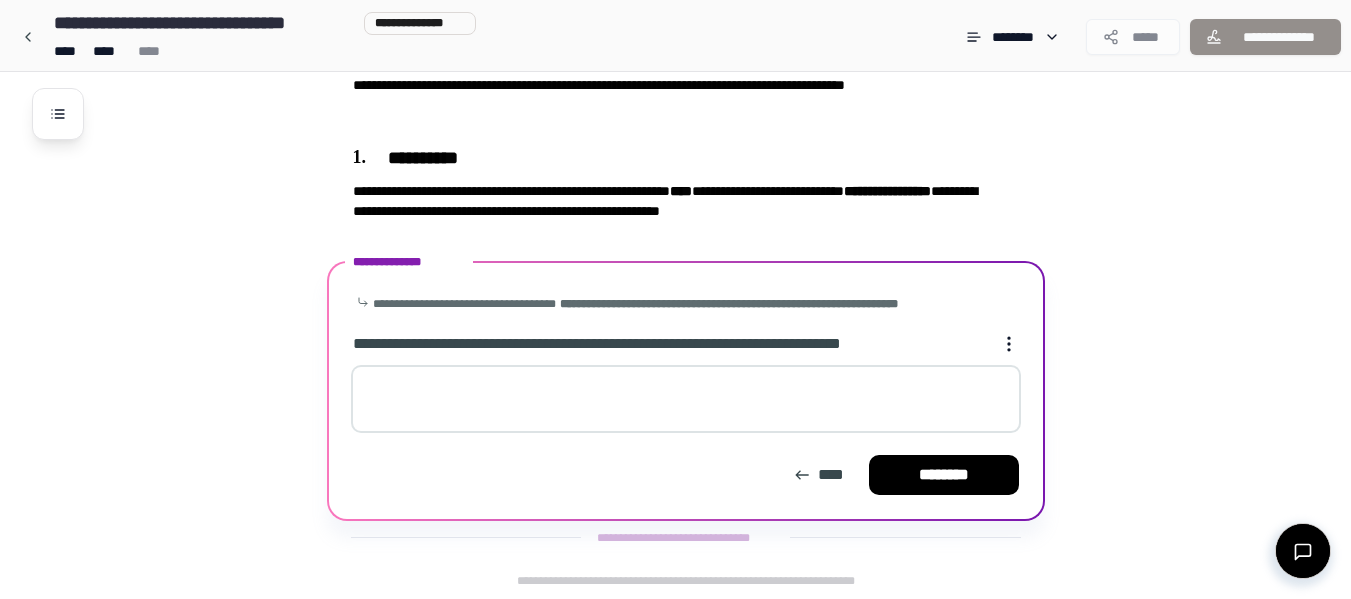 click at bounding box center (686, 399) 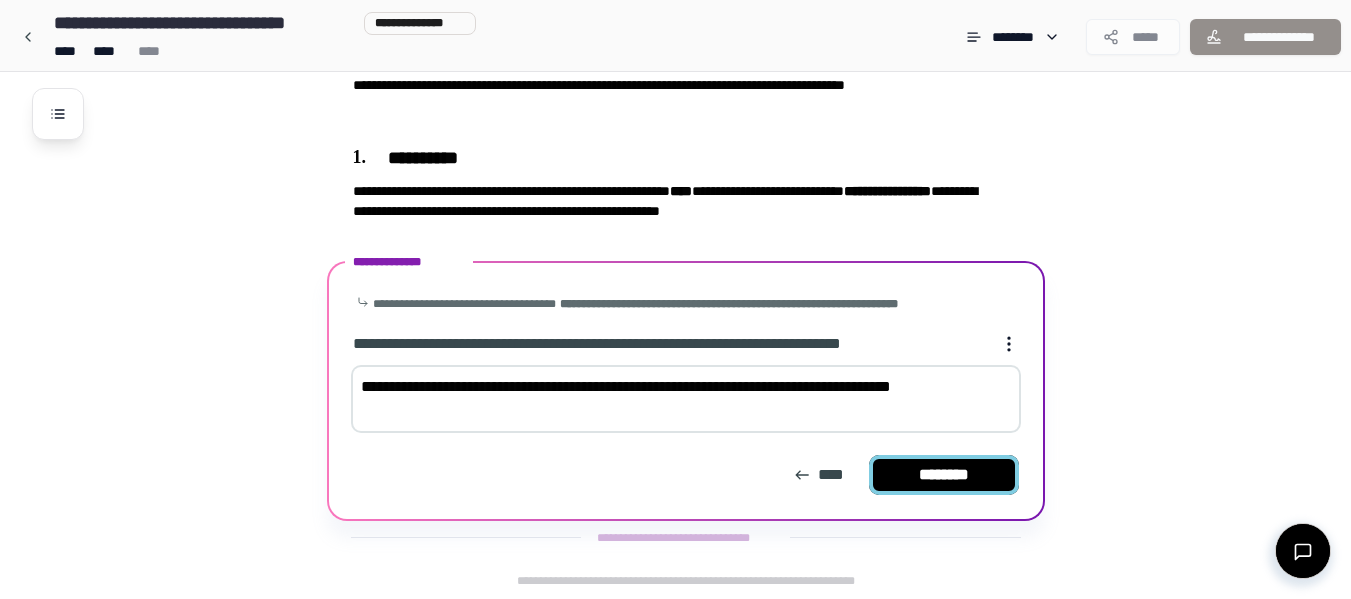type on "**********" 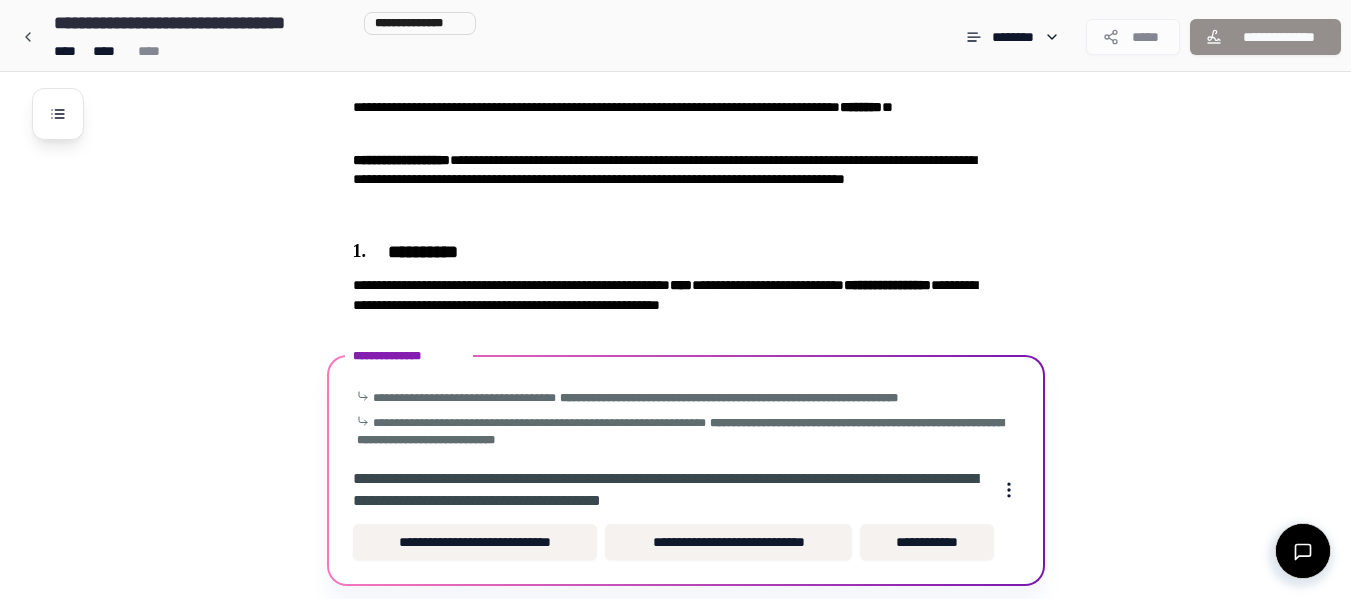 scroll, scrollTop: 225, scrollLeft: 0, axis: vertical 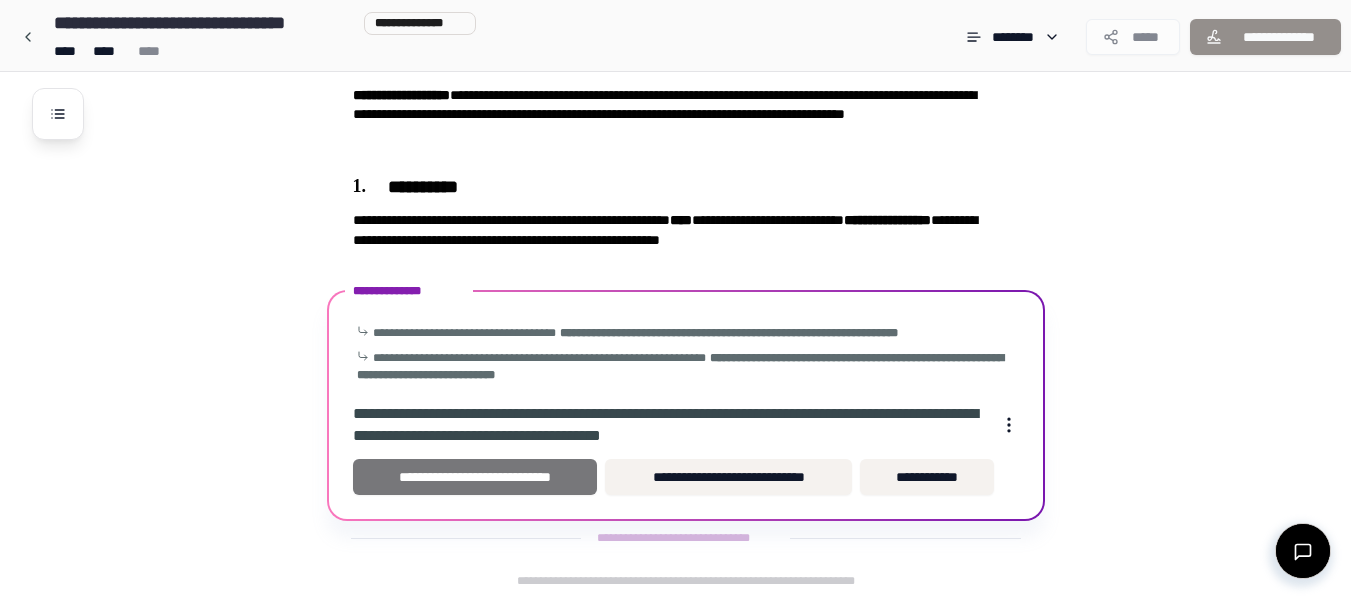click on "**********" at bounding box center [475, 477] 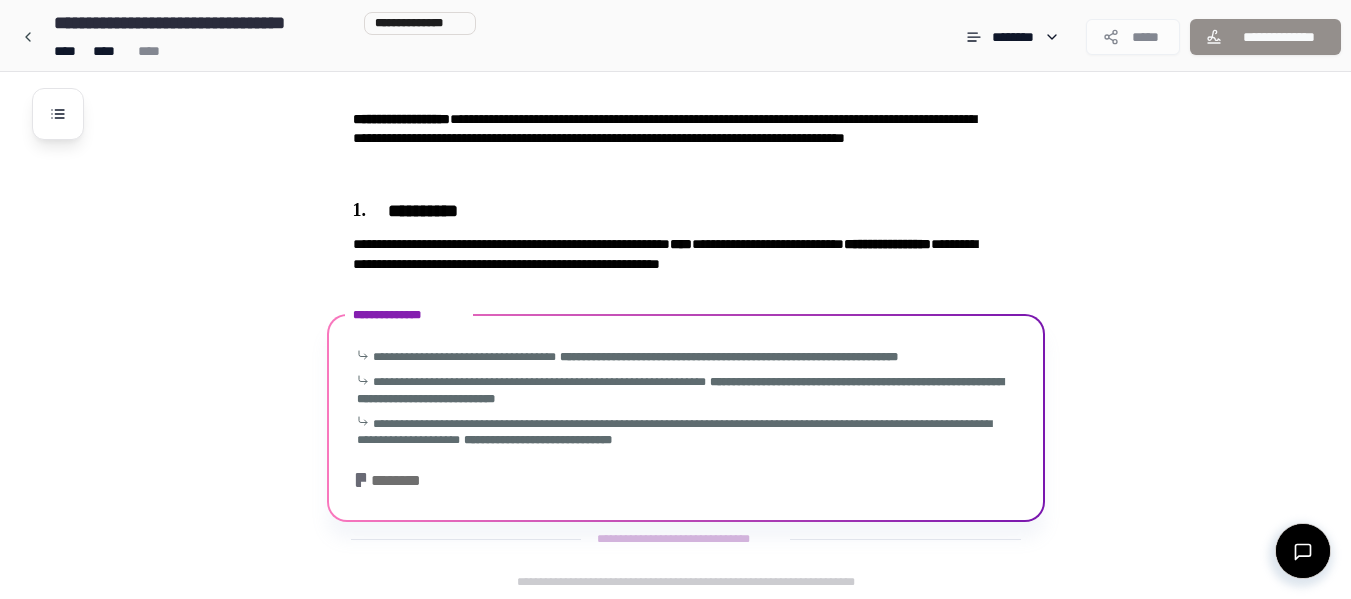 scroll, scrollTop: 311, scrollLeft: 0, axis: vertical 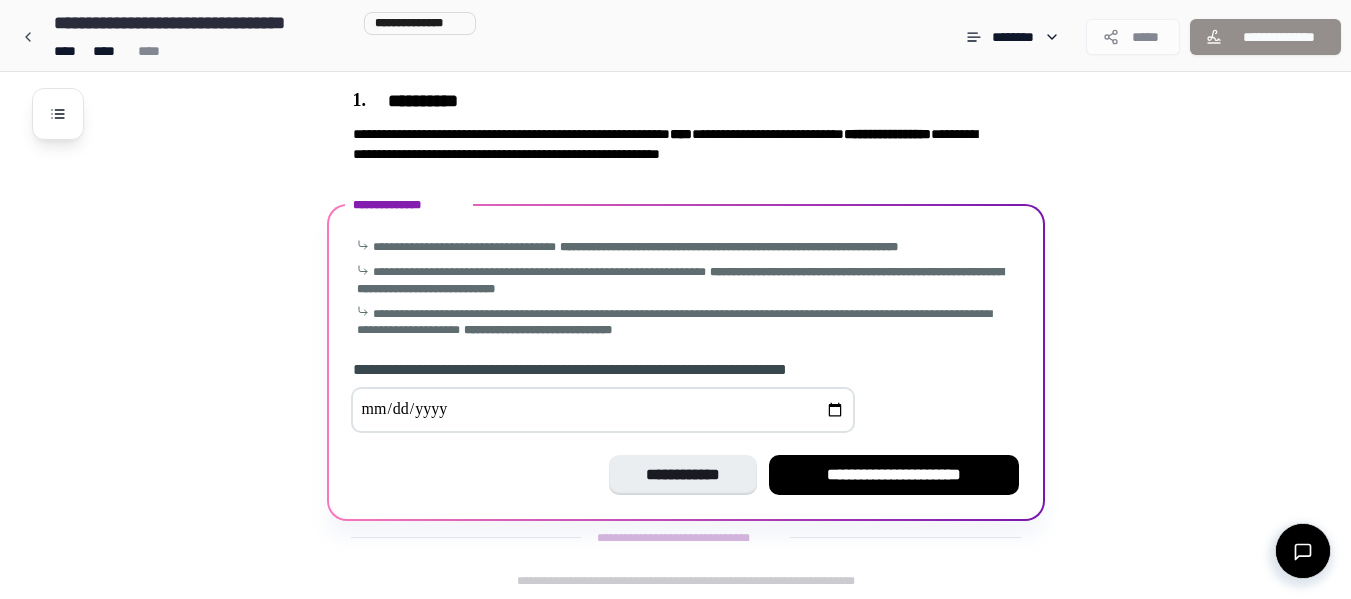 click at bounding box center (603, 410) 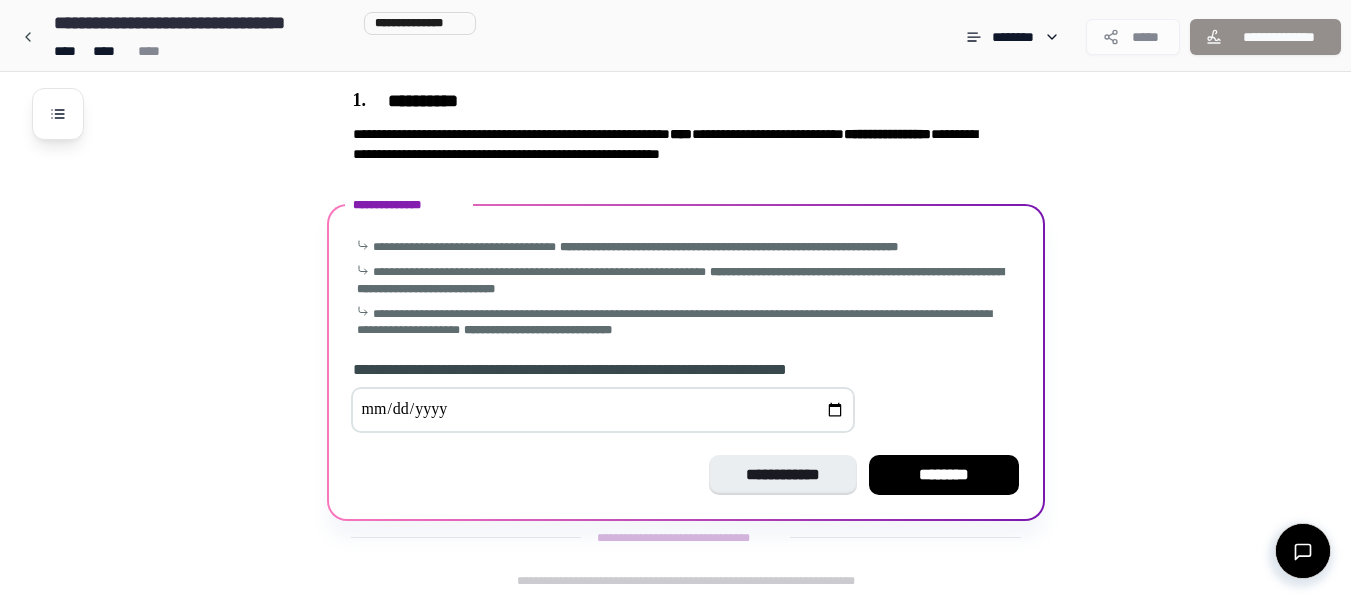 type on "**********" 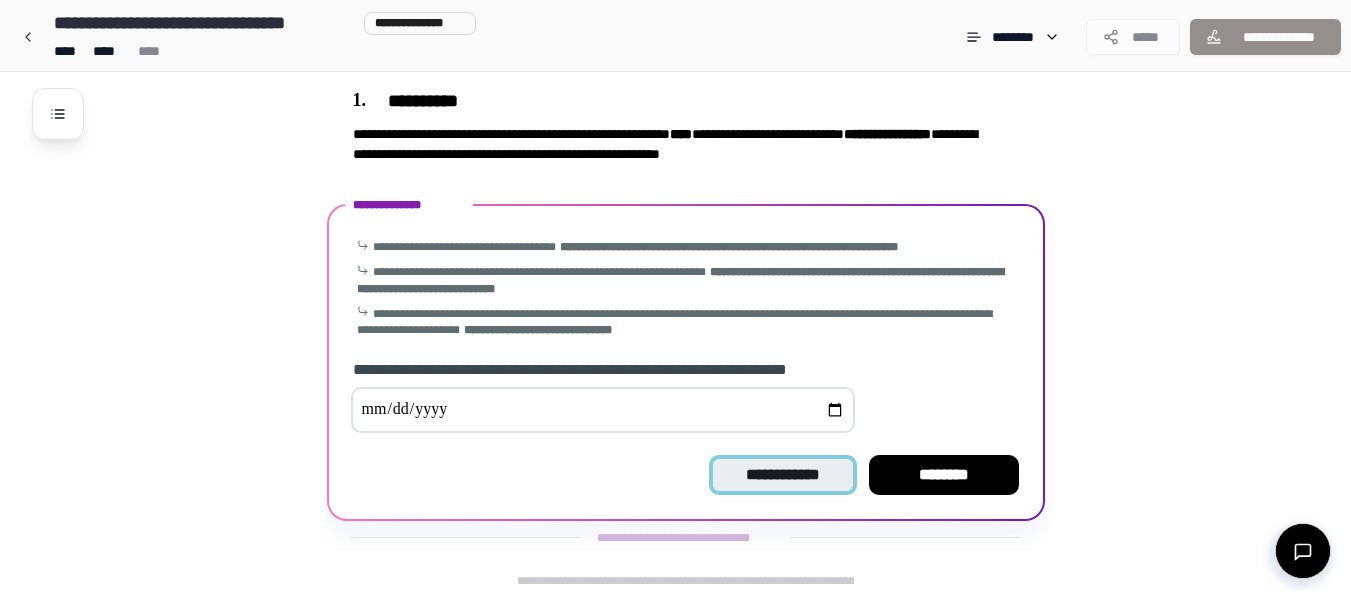 click on "**********" at bounding box center [782, 475] 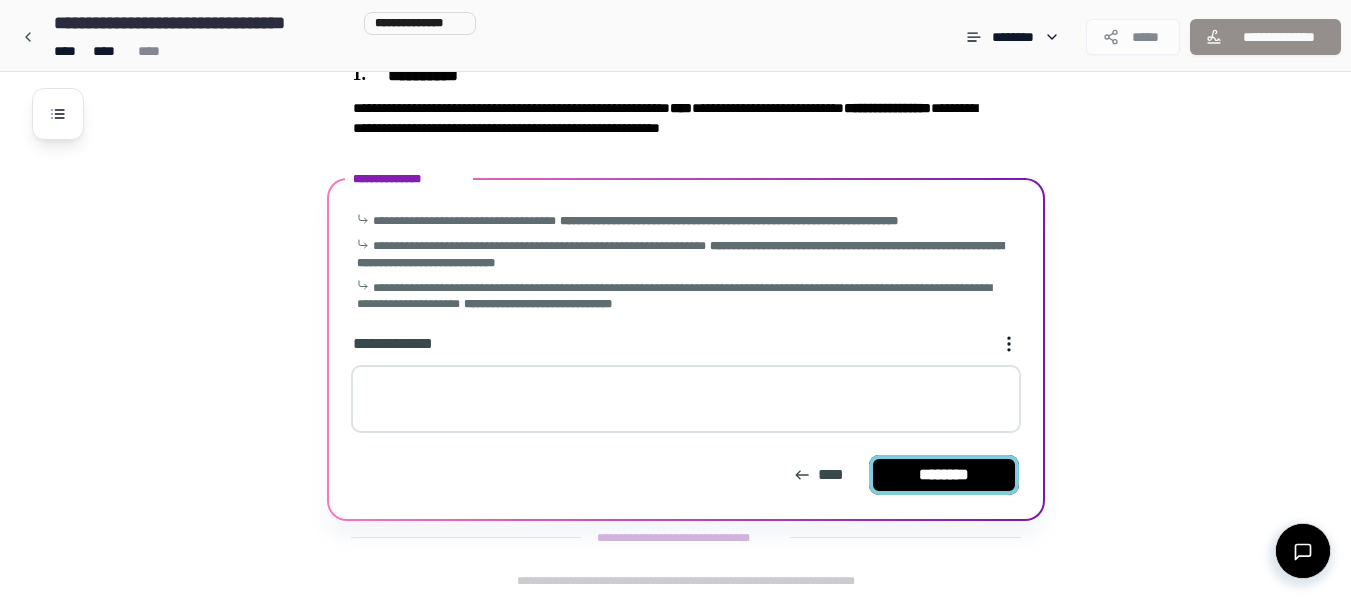 click on "********" at bounding box center [944, 475] 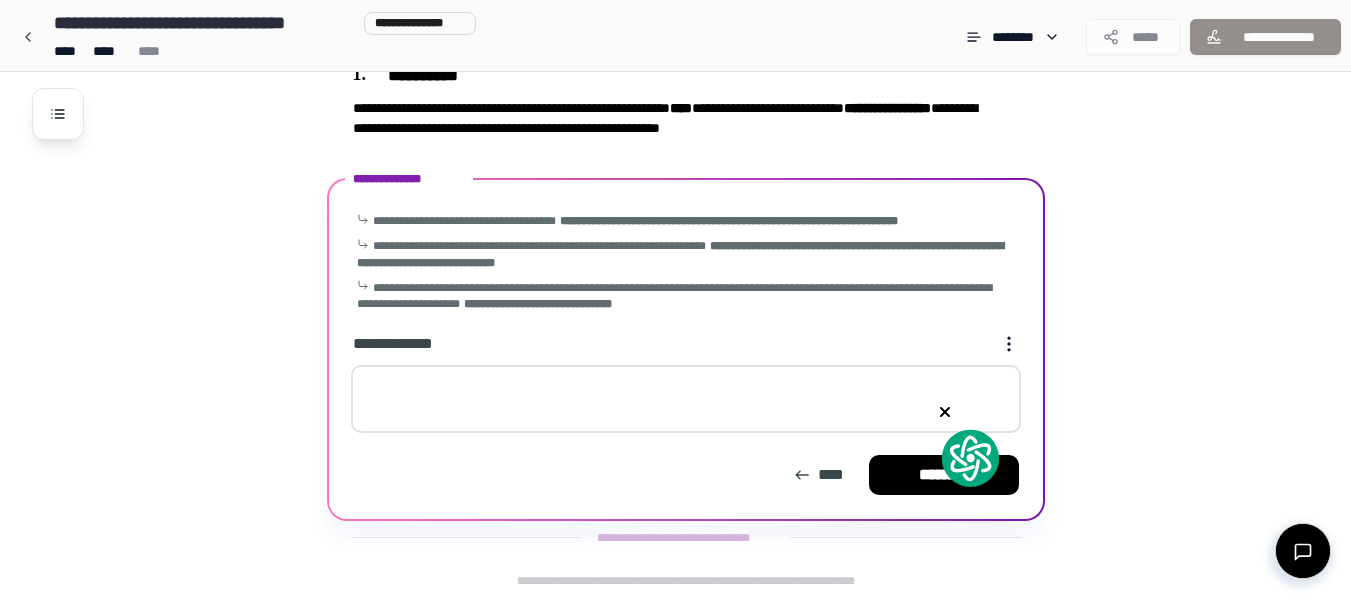 click 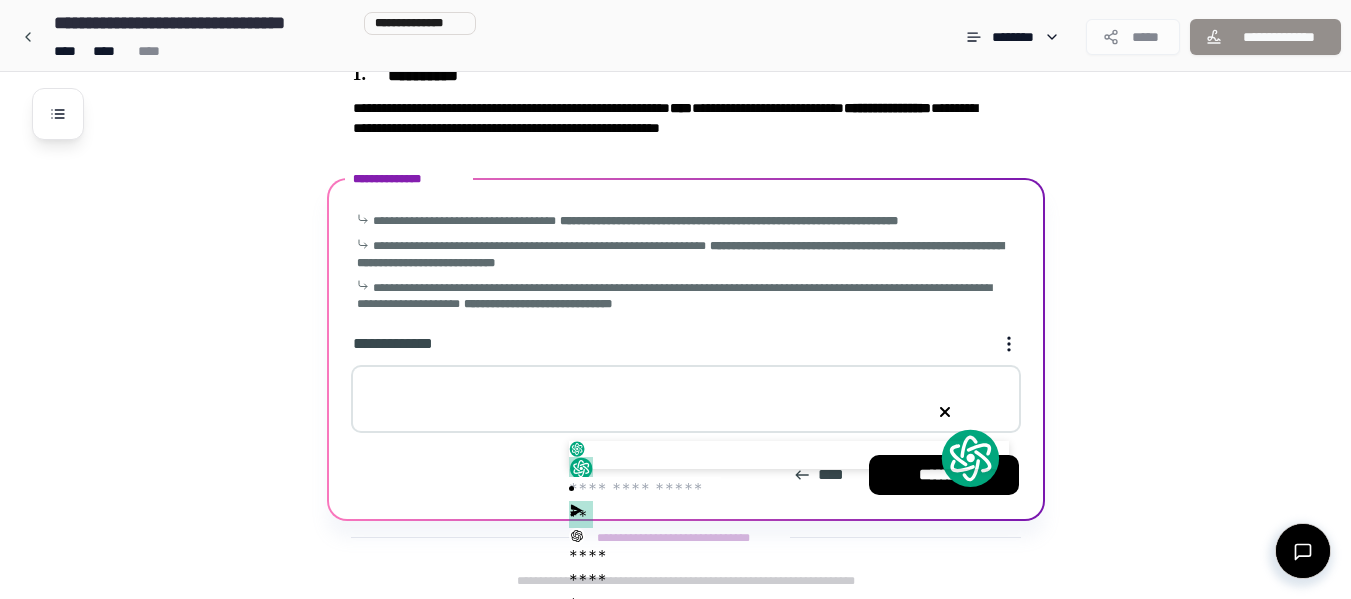 click 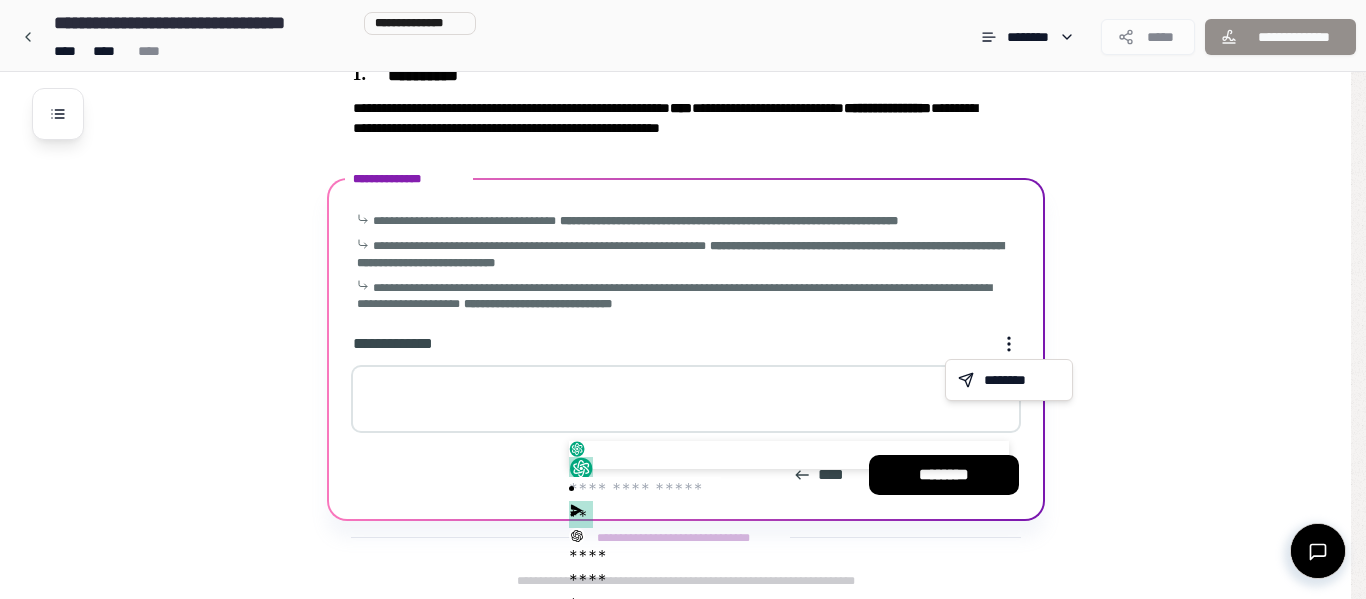 click on "**********" at bounding box center [683, 131] 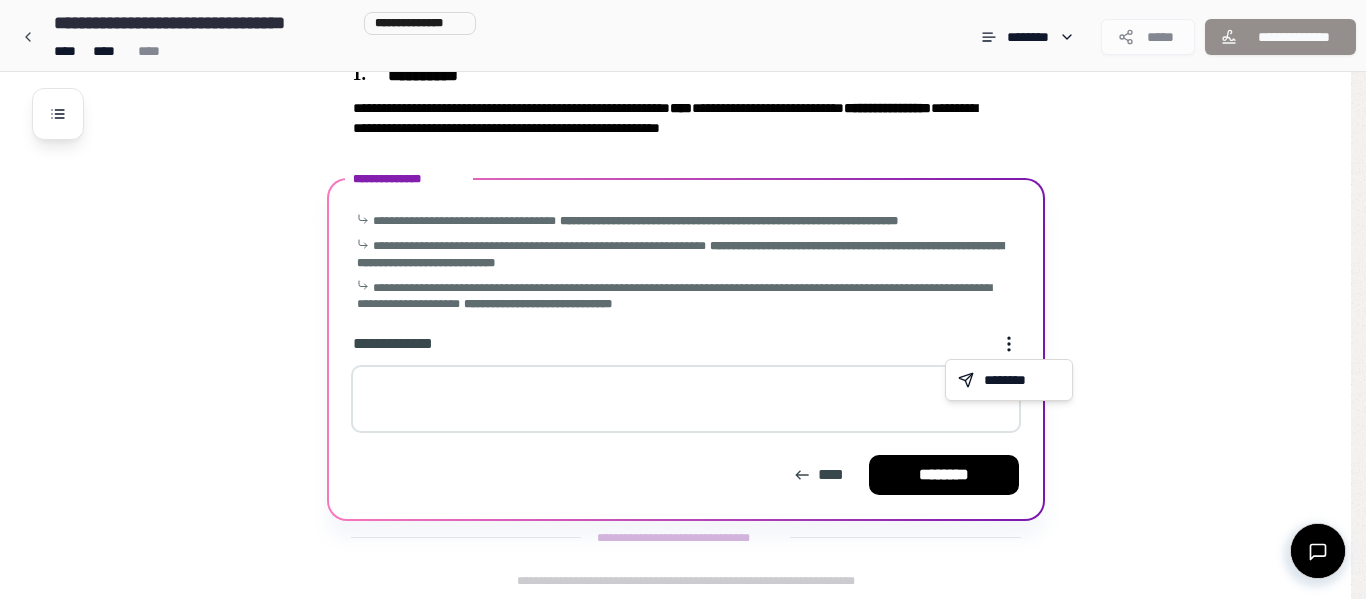 click on "**********" at bounding box center [683, 131] 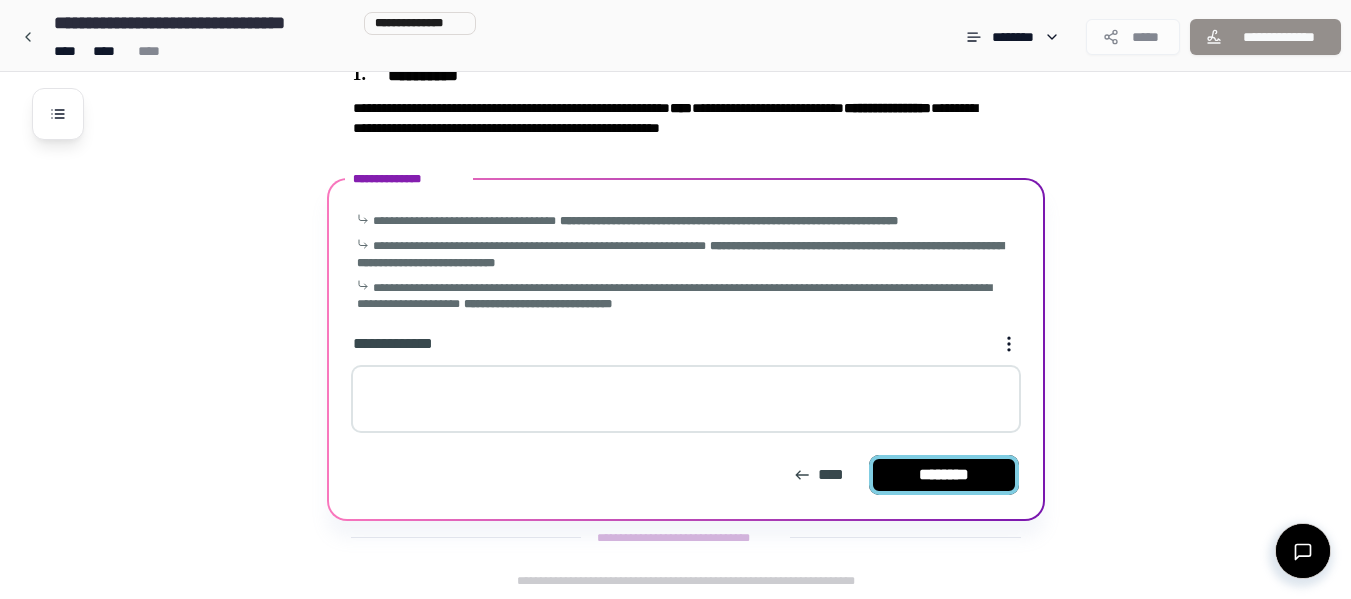 click on "********" at bounding box center (944, 475) 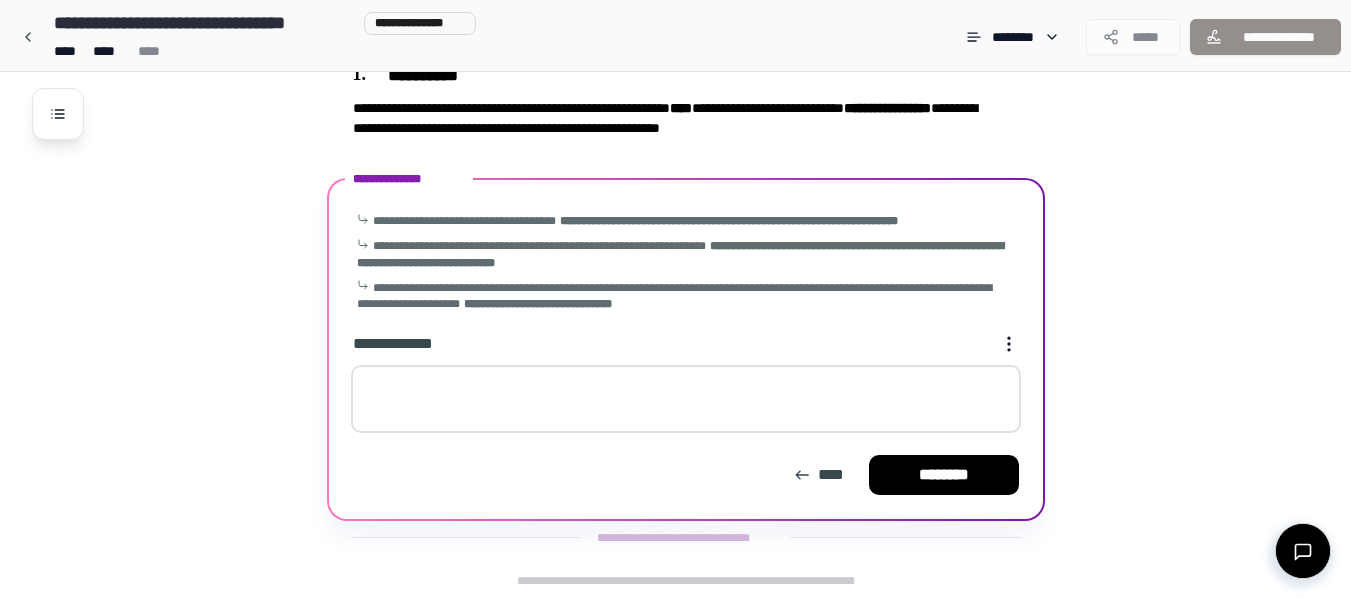 click at bounding box center [686, 399] 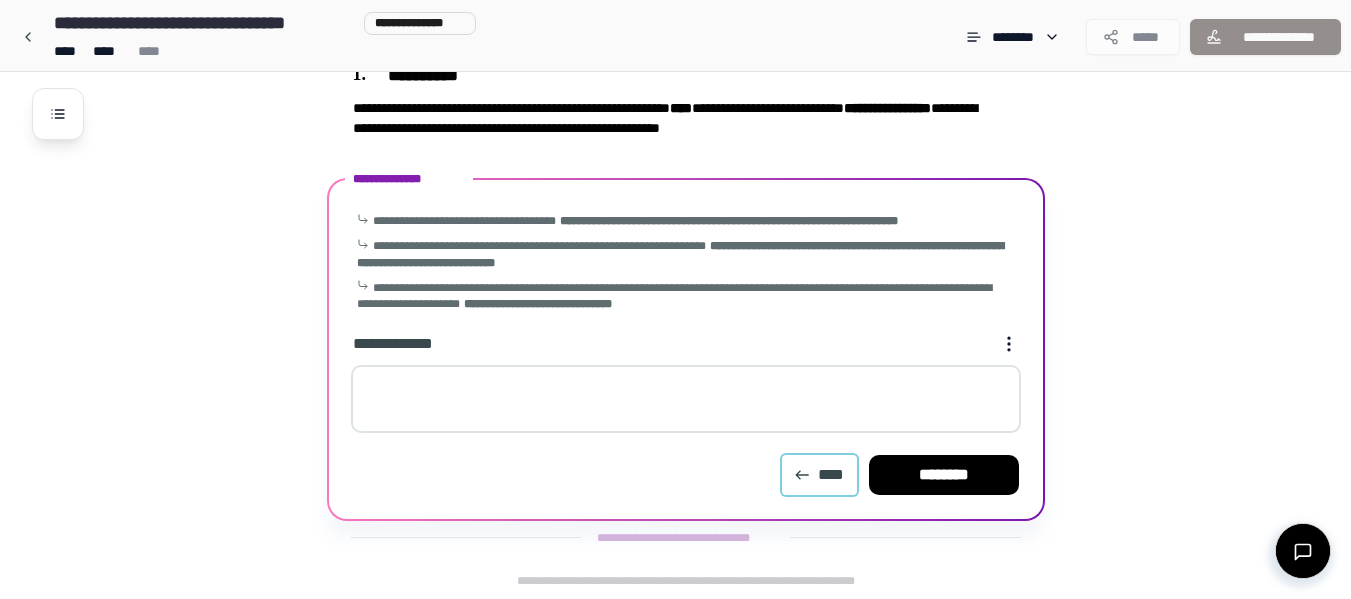 click on "****" at bounding box center [819, 475] 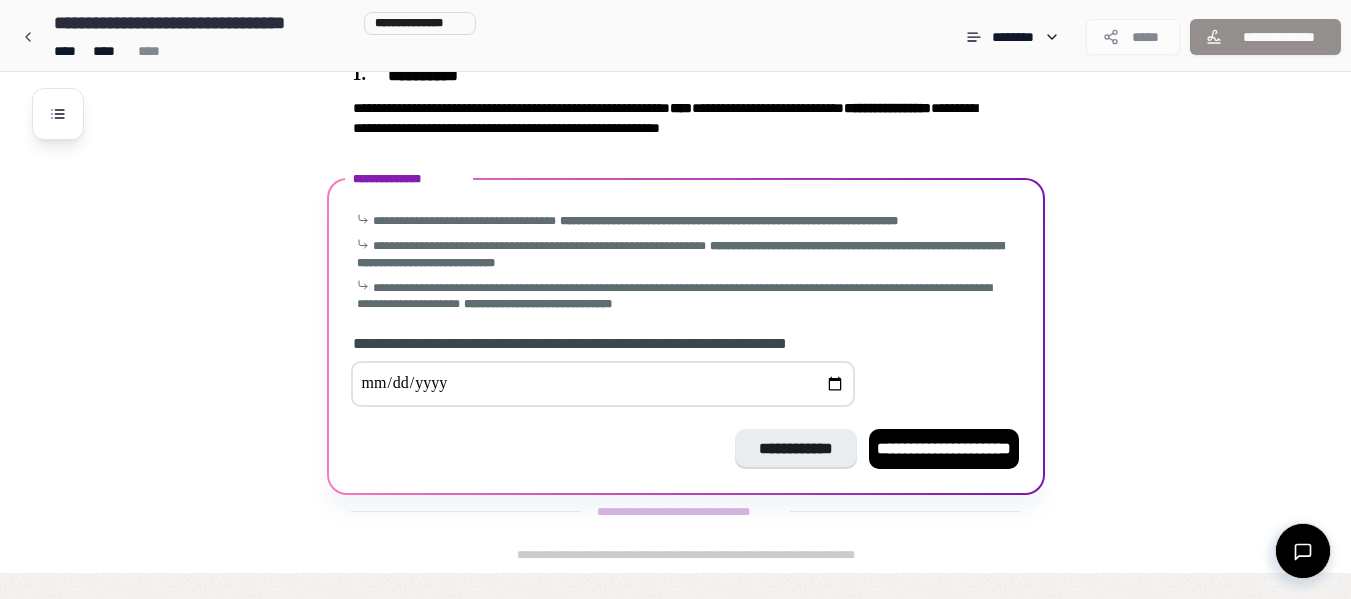 scroll, scrollTop: 311, scrollLeft: 0, axis: vertical 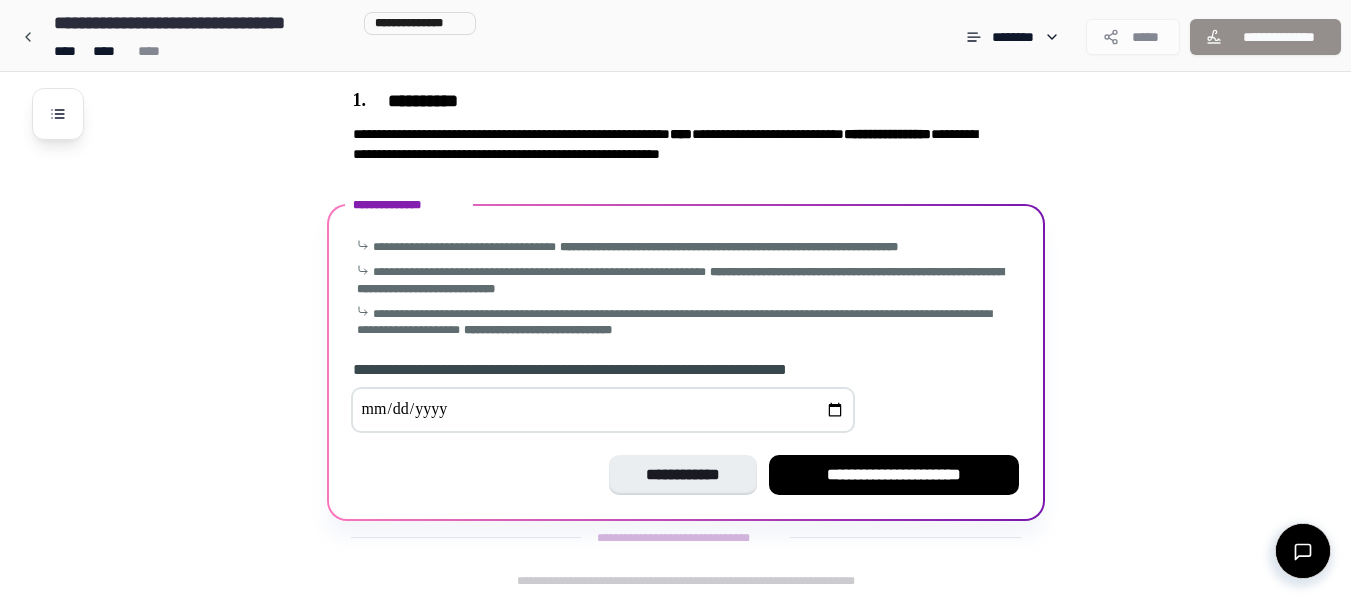 click at bounding box center (603, 410) 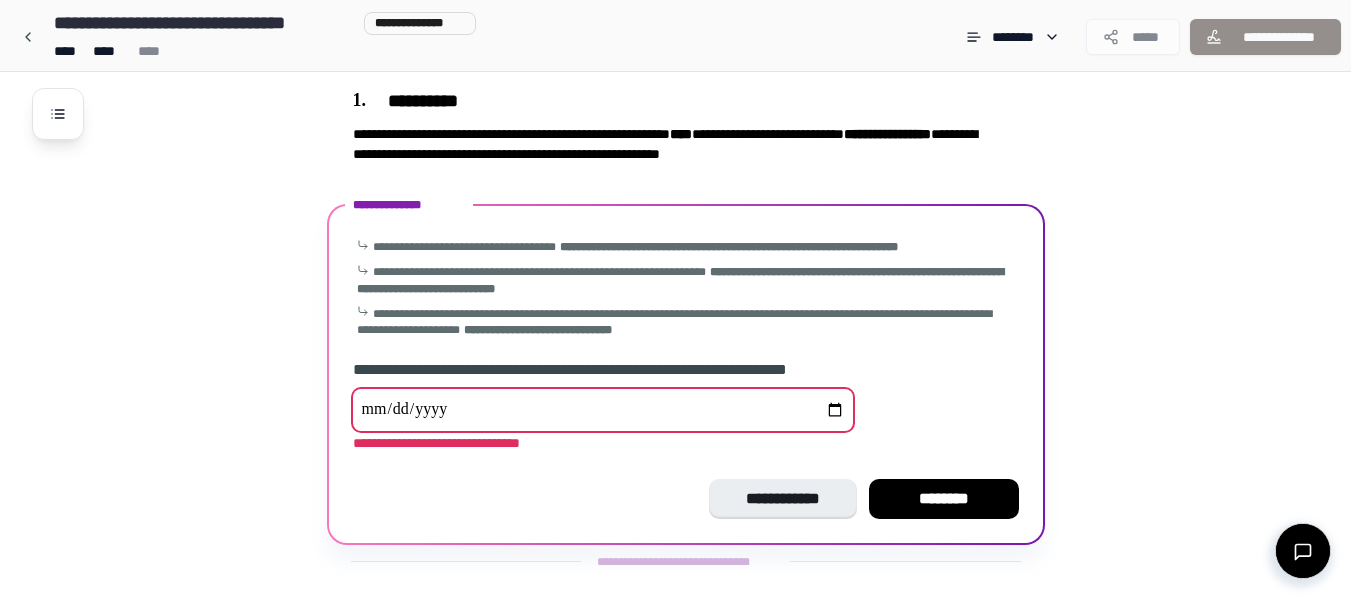 scroll, scrollTop: 335, scrollLeft: 0, axis: vertical 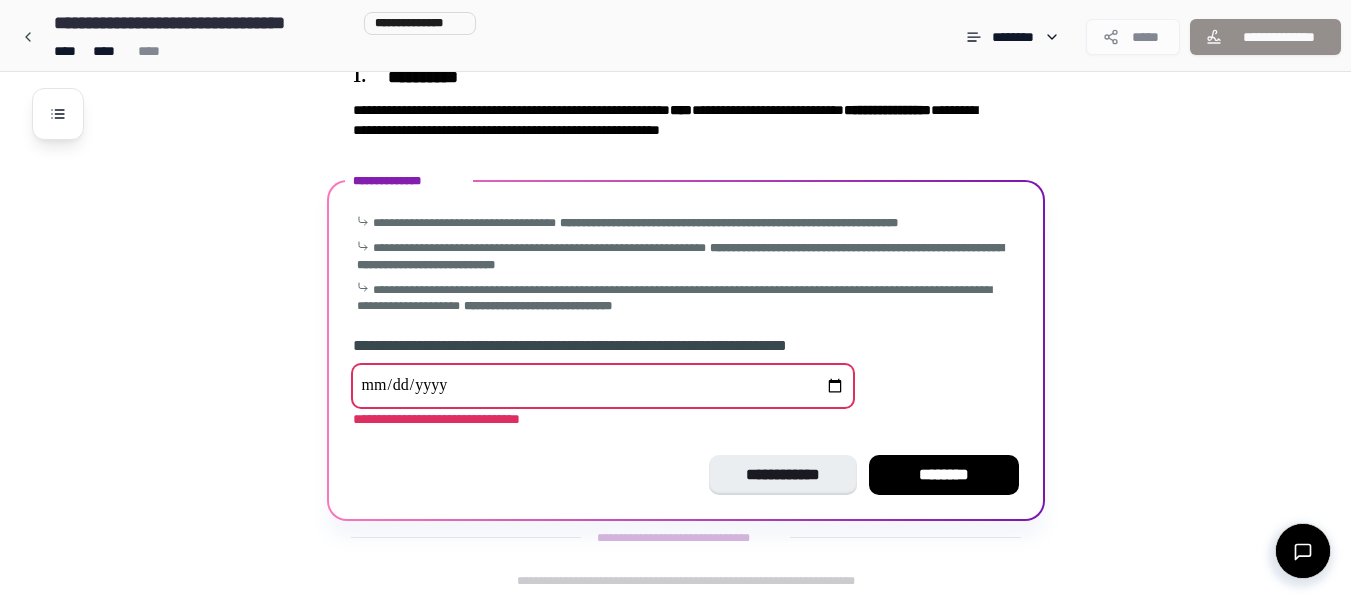 type on "**********" 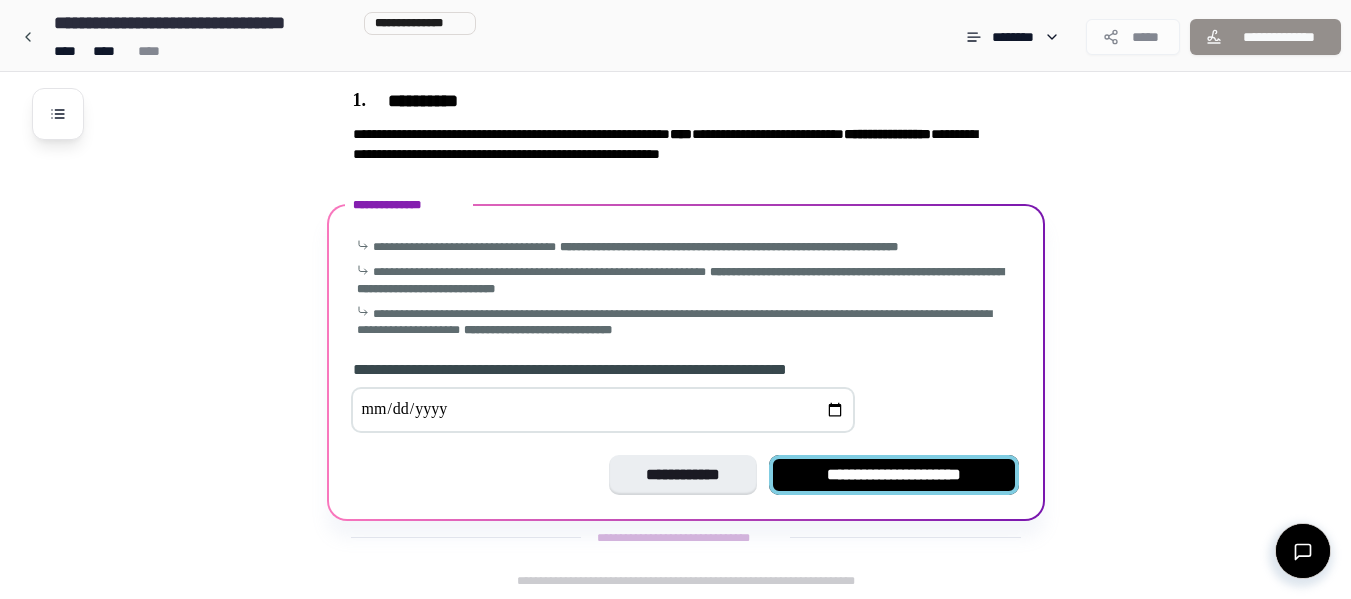 click on "**********" at bounding box center [894, 475] 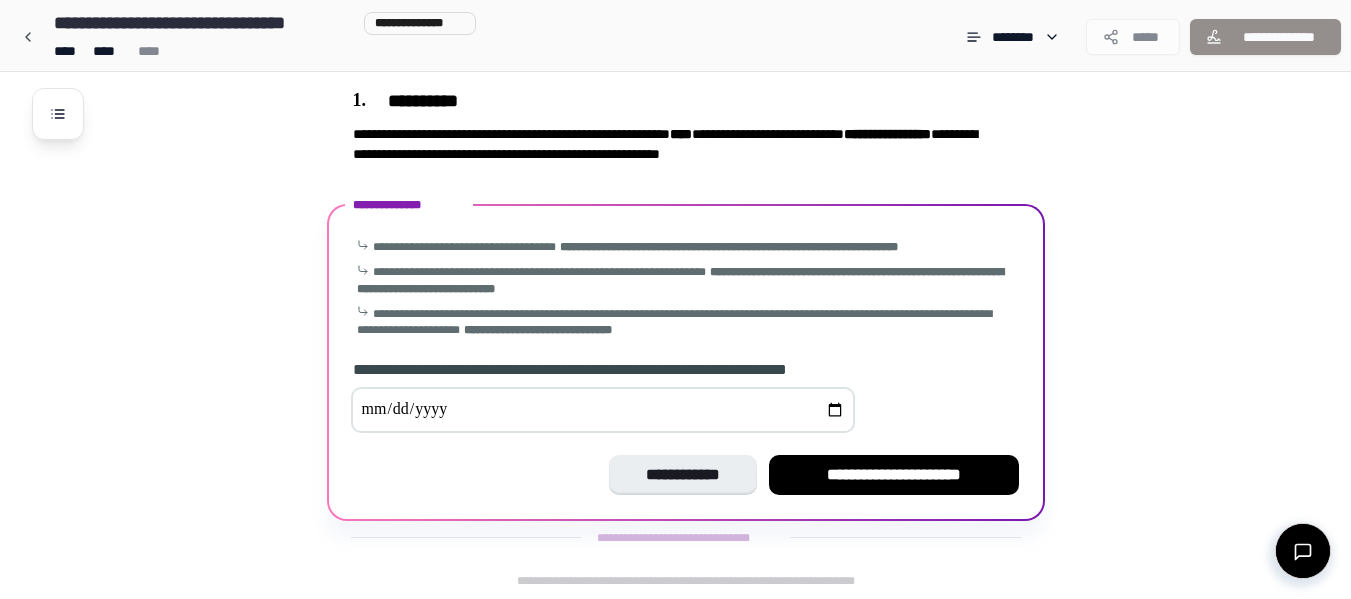 drag, startPoint x: 489, startPoint y: 407, endPoint x: 454, endPoint y: 406, distance: 35.014282 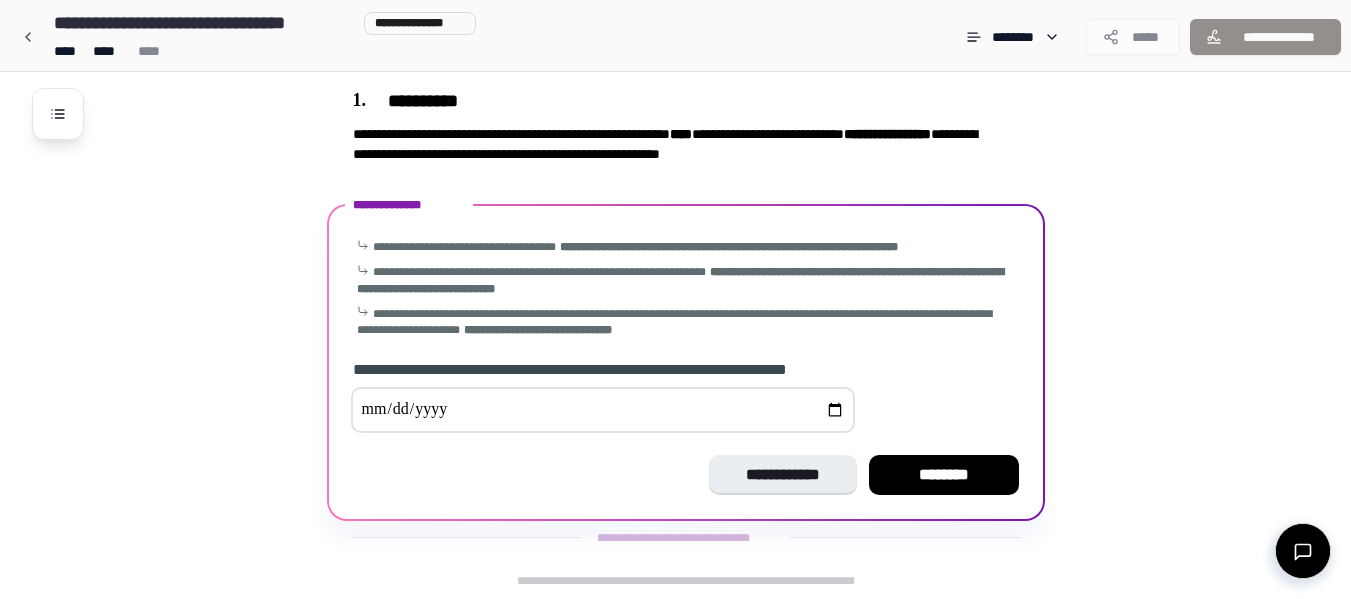 type on "**********" 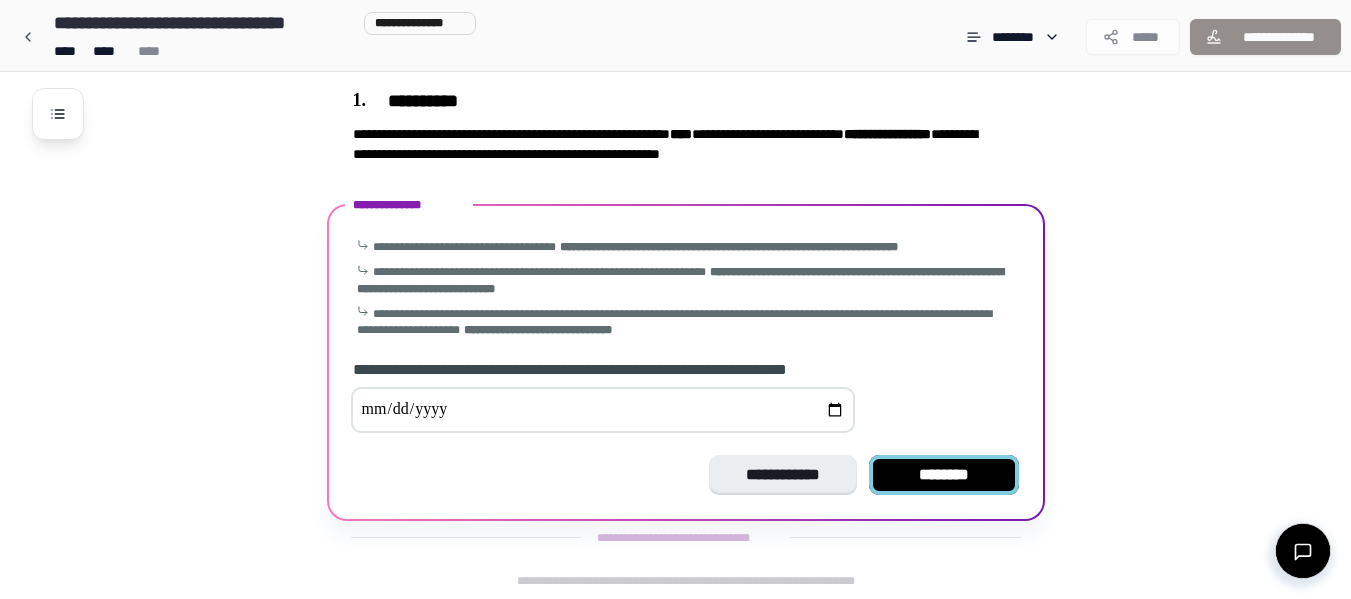 click on "********" at bounding box center (944, 475) 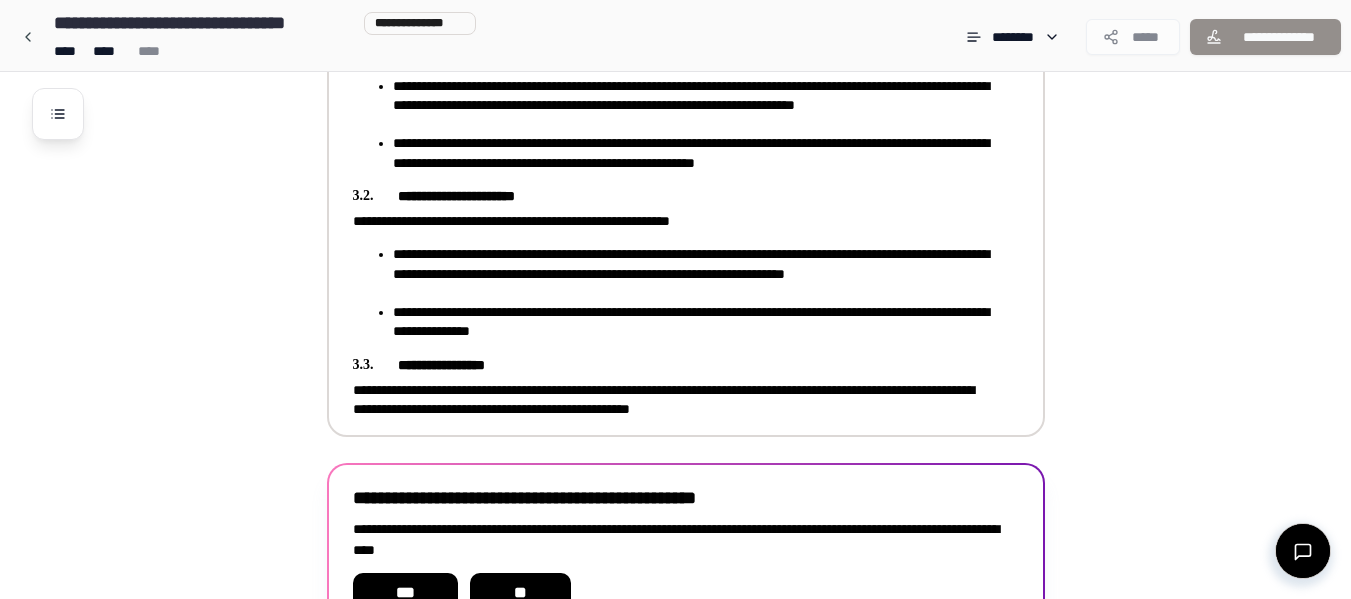 scroll, scrollTop: 991, scrollLeft: 0, axis: vertical 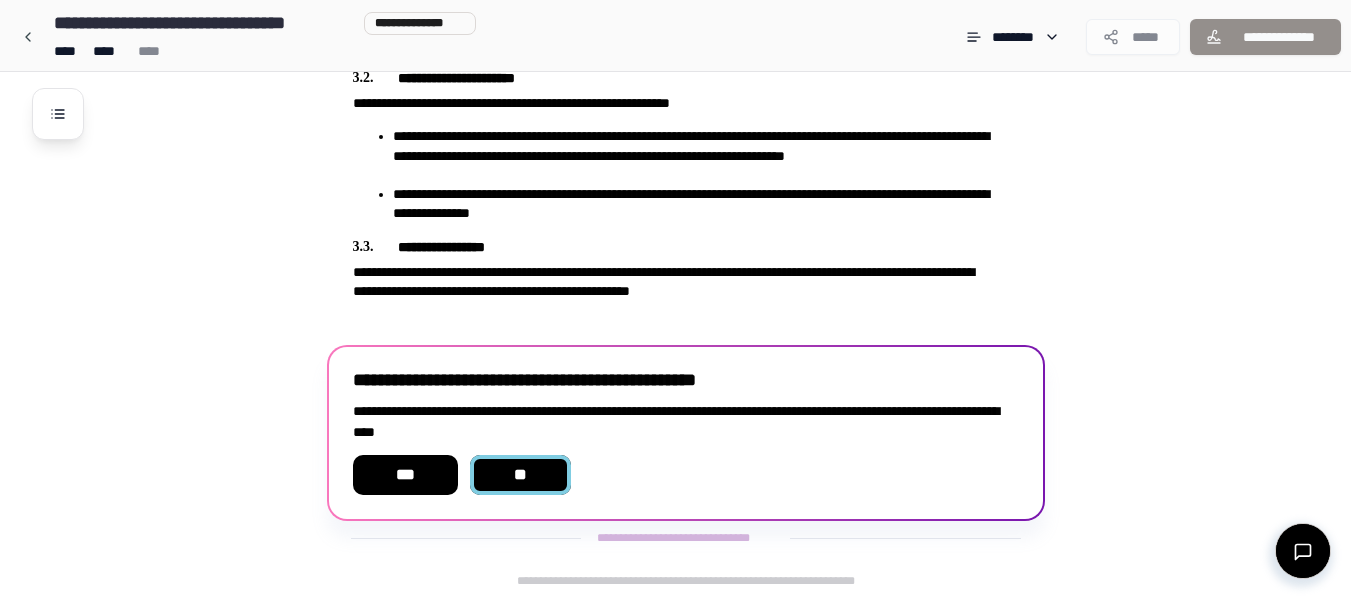 click on "**" at bounding box center (521, 475) 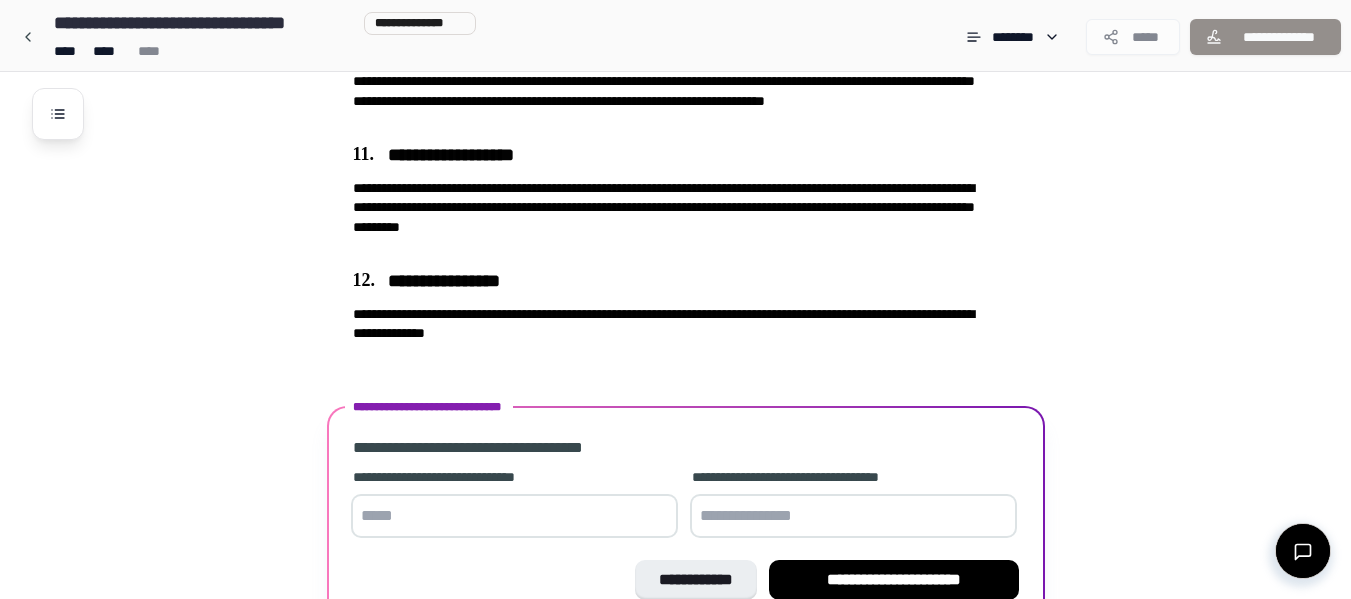 scroll, scrollTop: 2446, scrollLeft: 0, axis: vertical 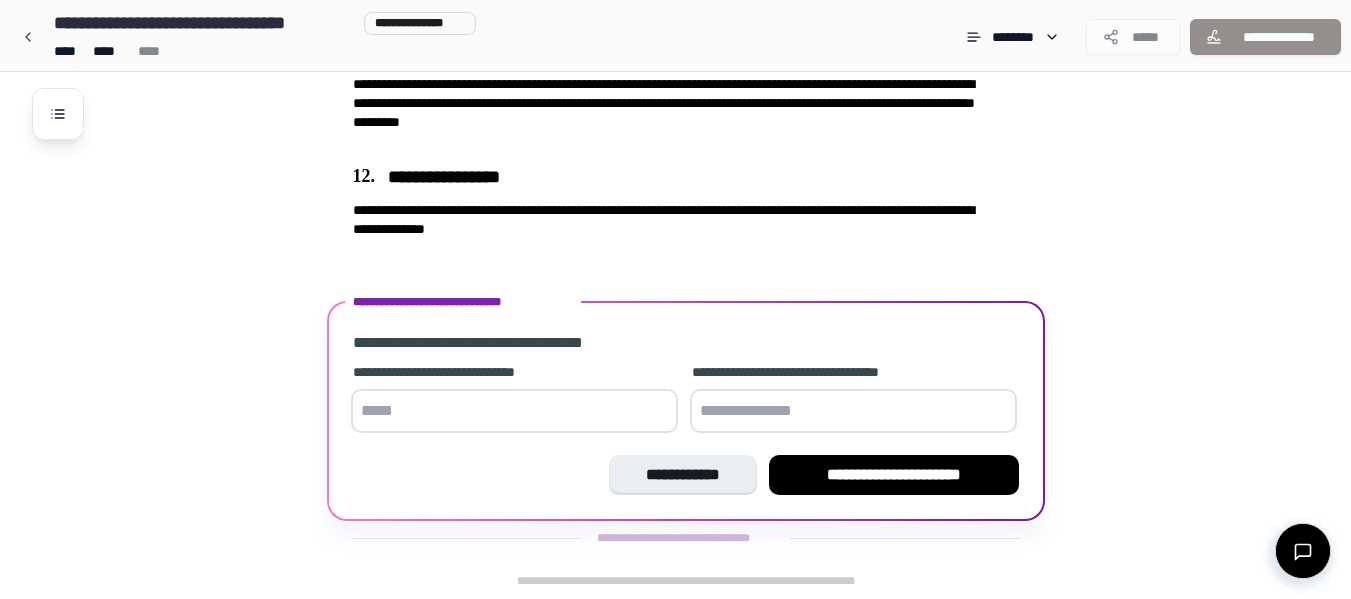 click at bounding box center [514, 411] 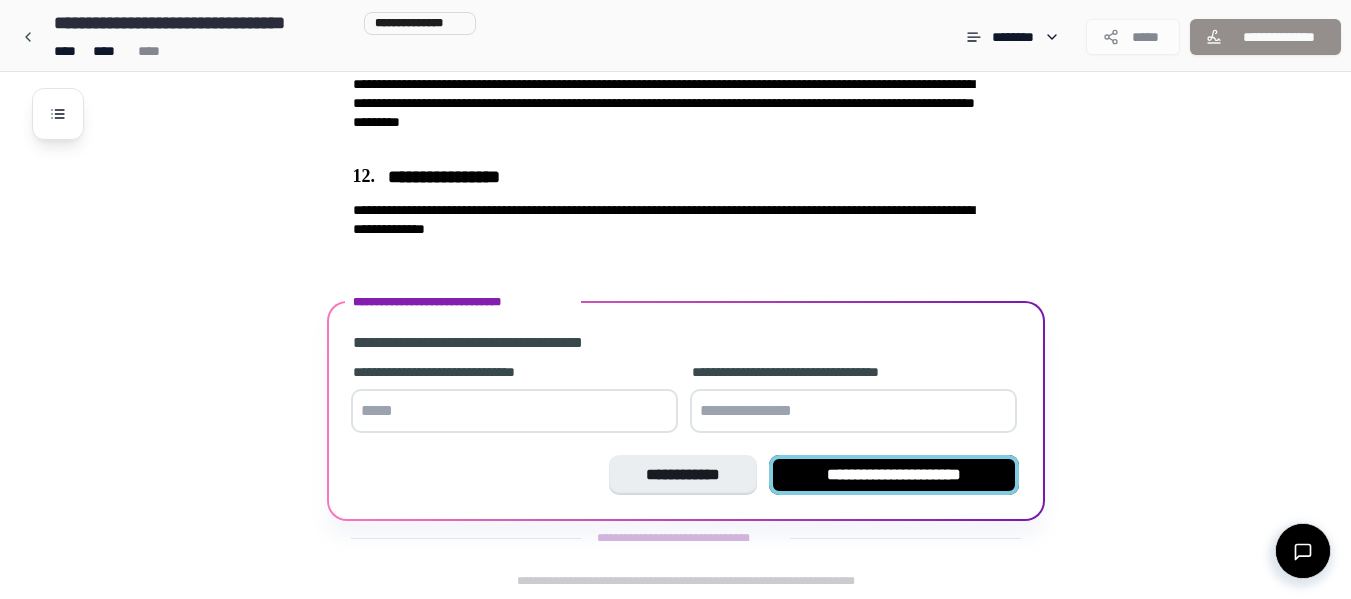 click on "**********" at bounding box center (894, 475) 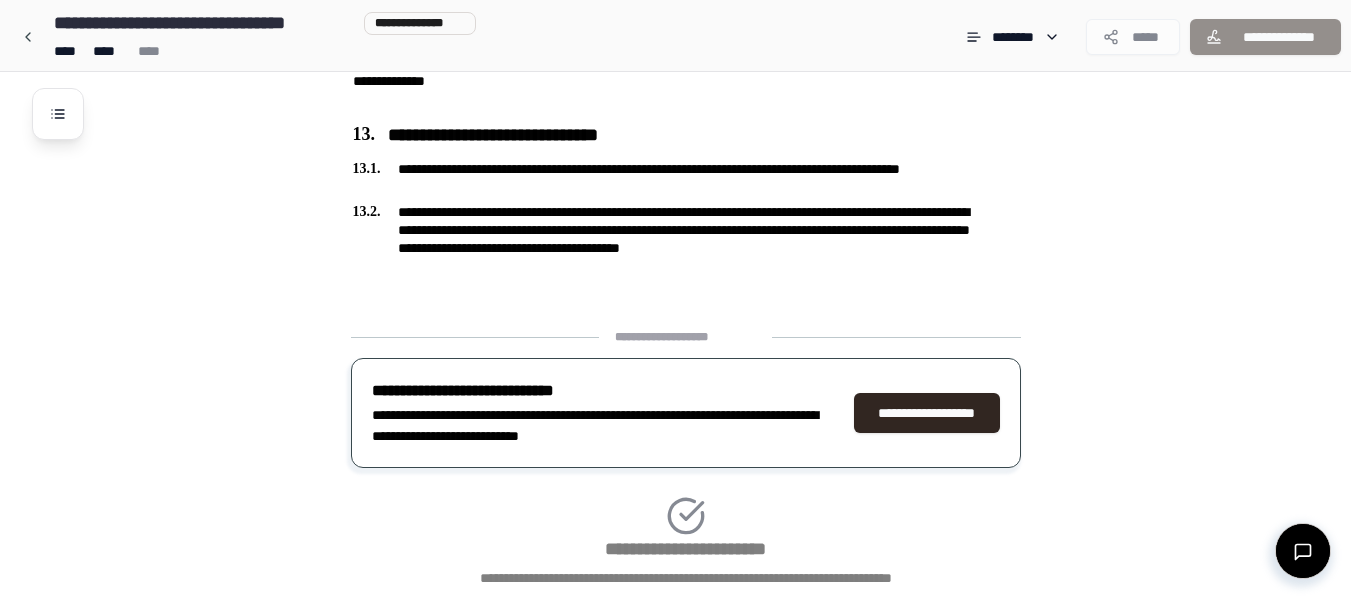 scroll, scrollTop: 2728, scrollLeft: 0, axis: vertical 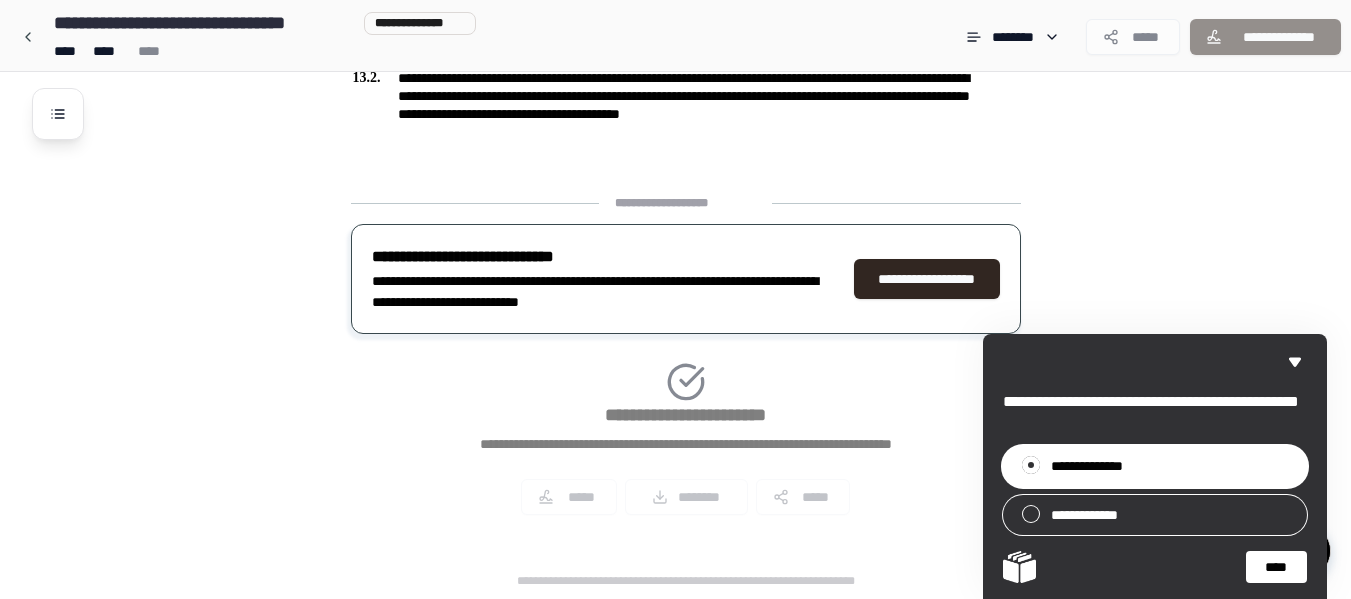 click on "****" at bounding box center (1276, 567) 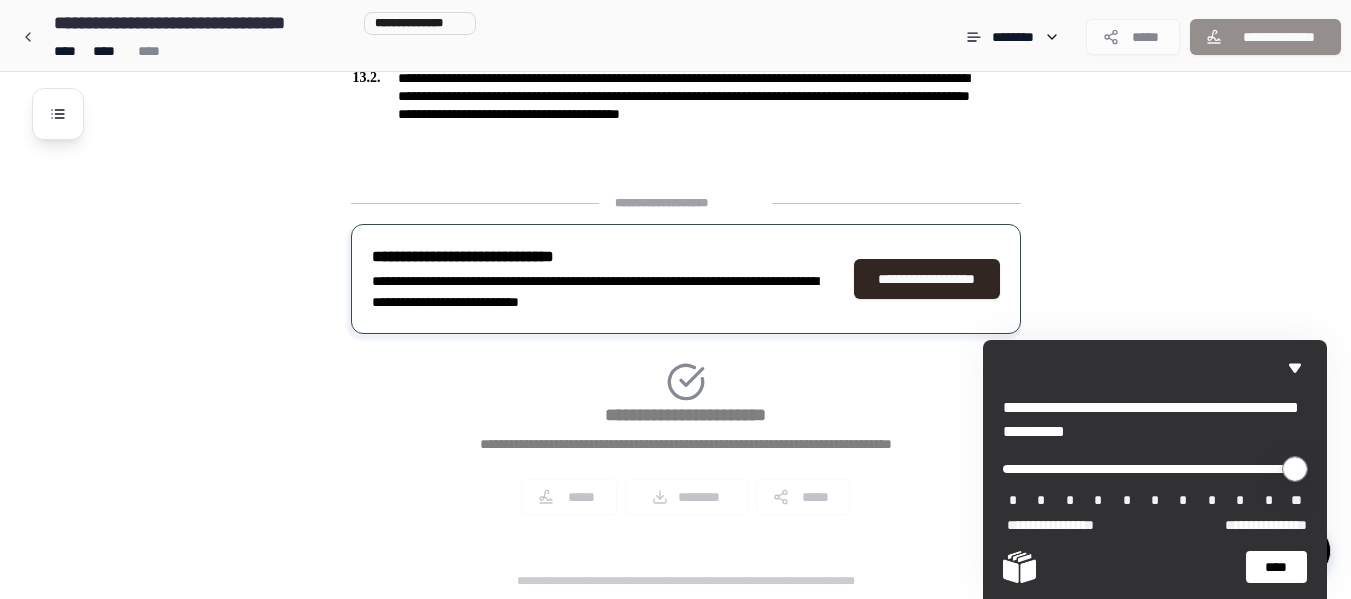 drag, startPoint x: 1020, startPoint y: 465, endPoint x: 1301, endPoint y: 503, distance: 283.55774 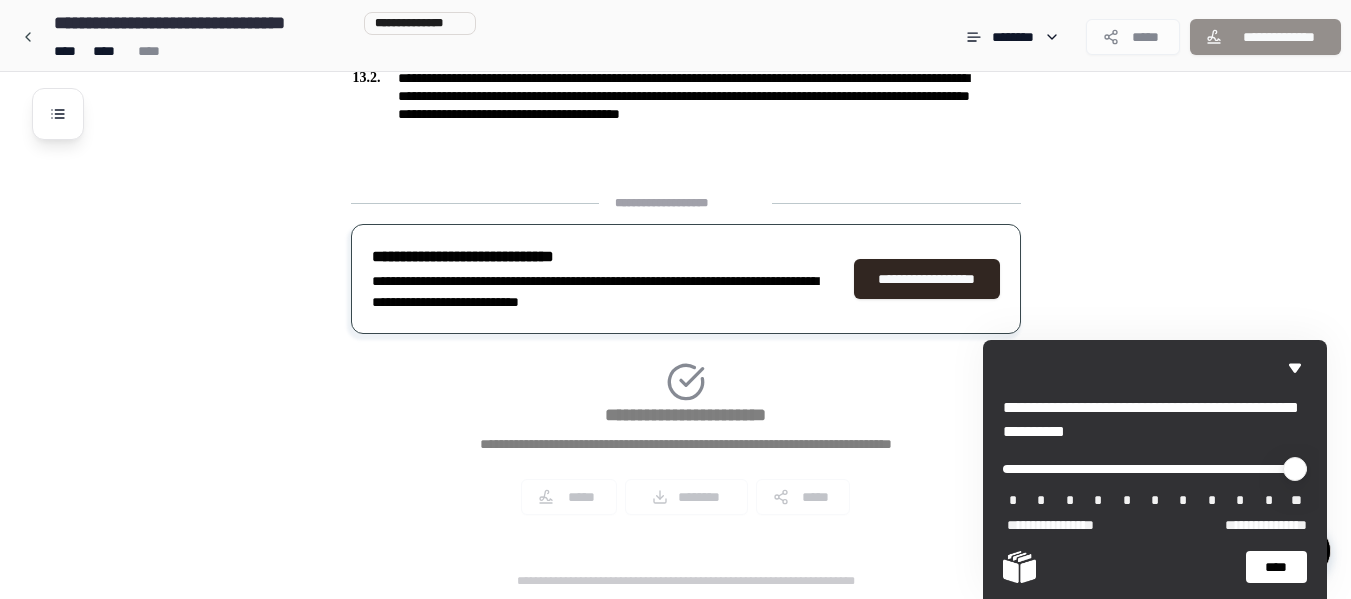 click on "****" at bounding box center (1276, 567) 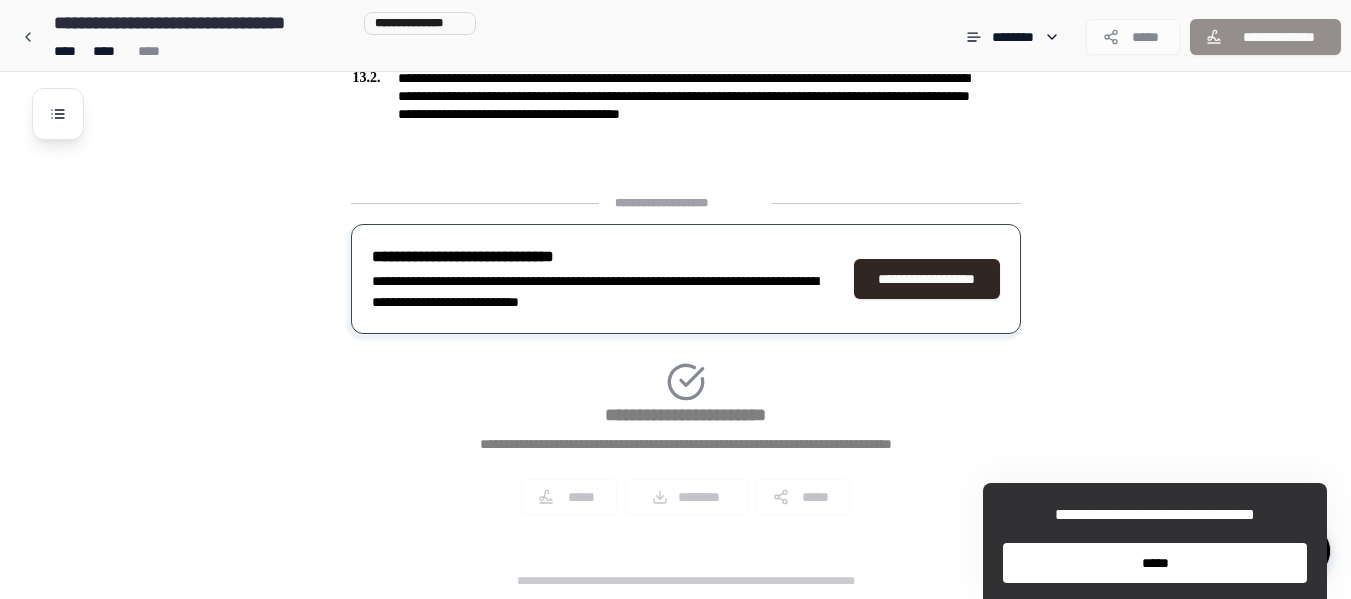 click on "*****" at bounding box center [1155, 563] 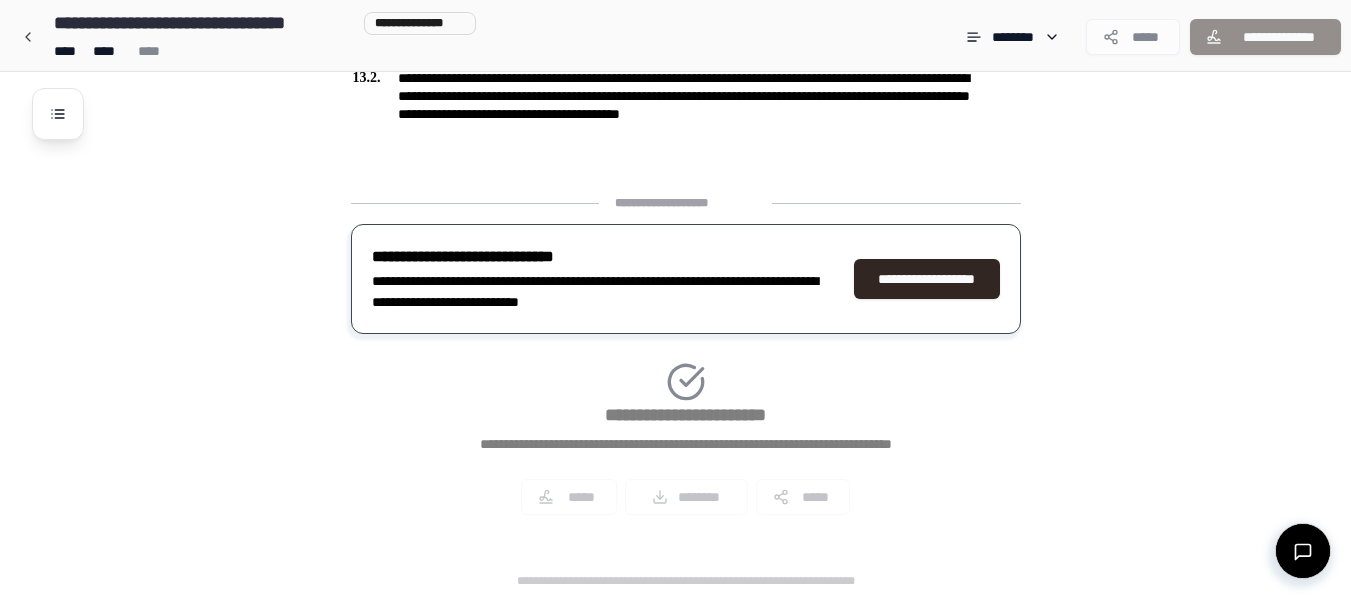 drag, startPoint x: 885, startPoint y: 382, endPoint x: 833, endPoint y: 366, distance: 54.405884 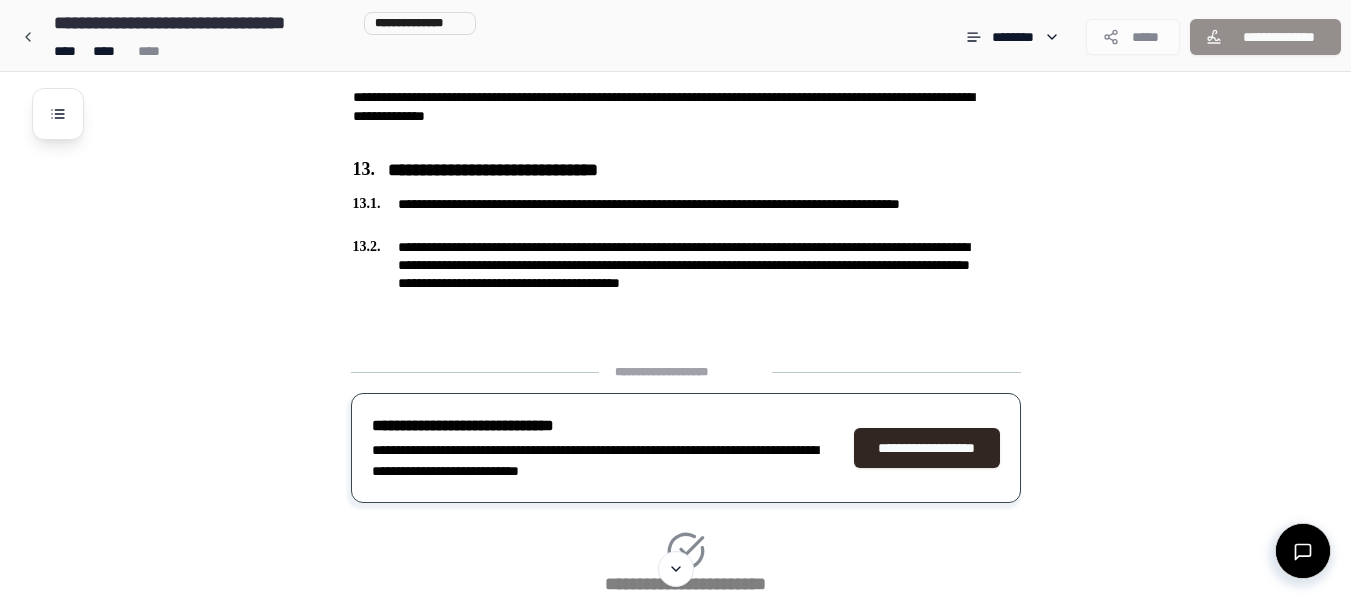 scroll, scrollTop: 2628, scrollLeft: 0, axis: vertical 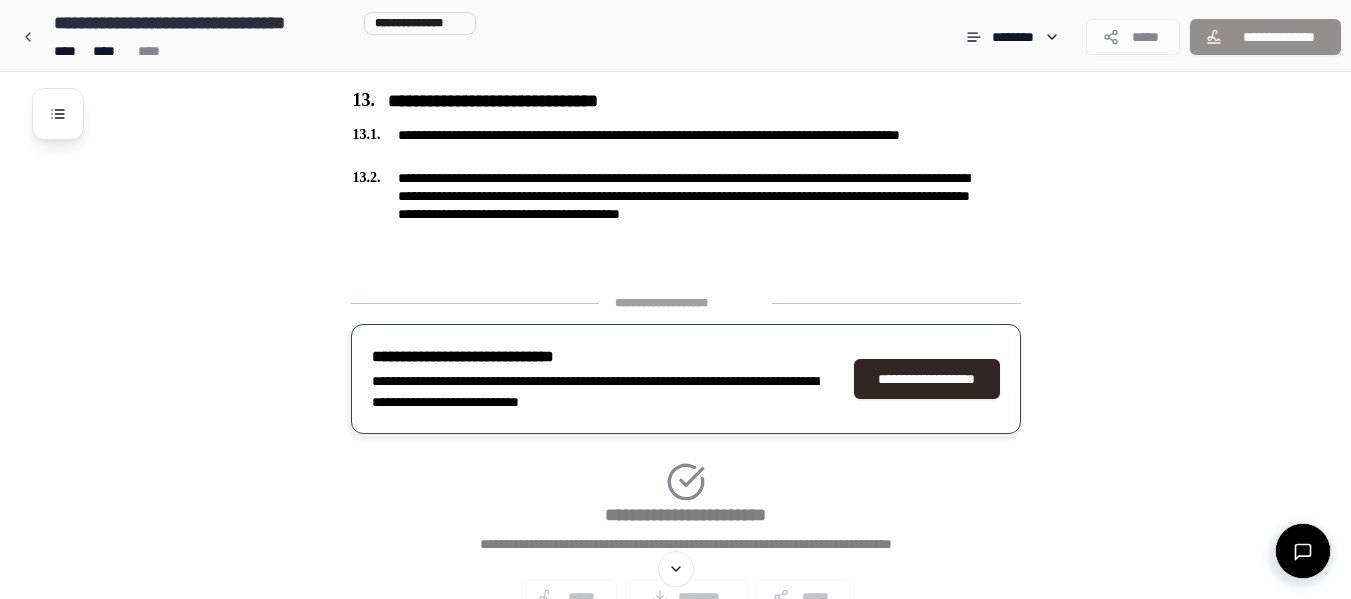 click on "**********" at bounding box center (685, 303) 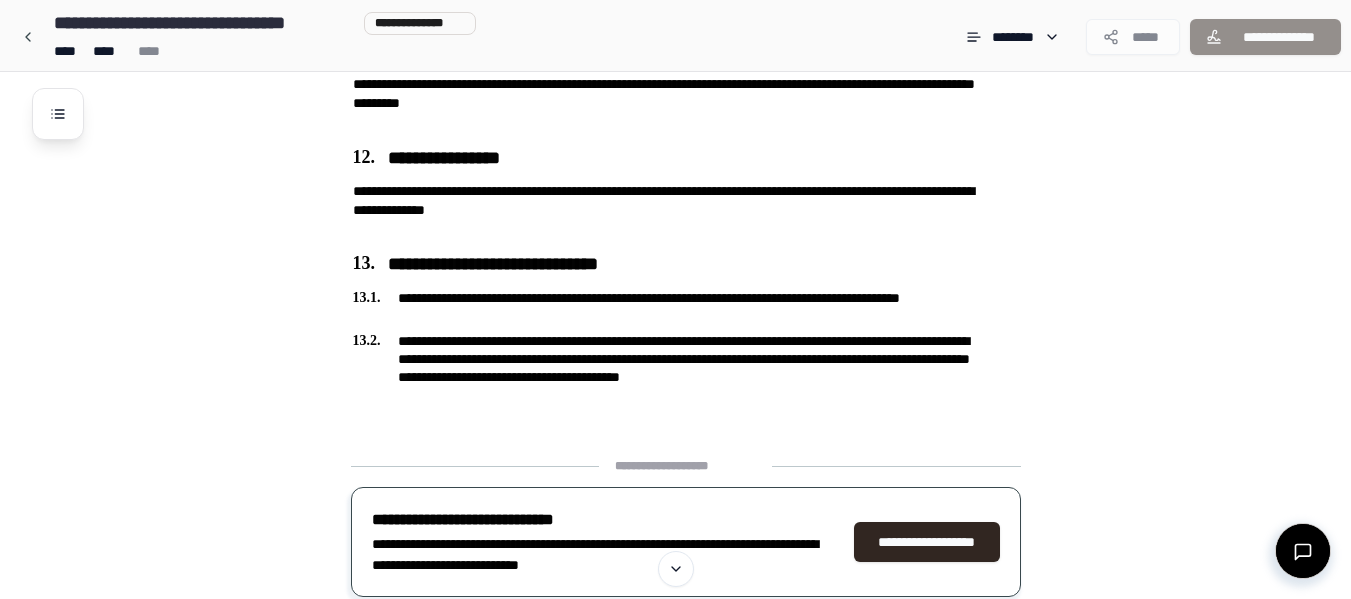 scroll, scrollTop: 2428, scrollLeft: 0, axis: vertical 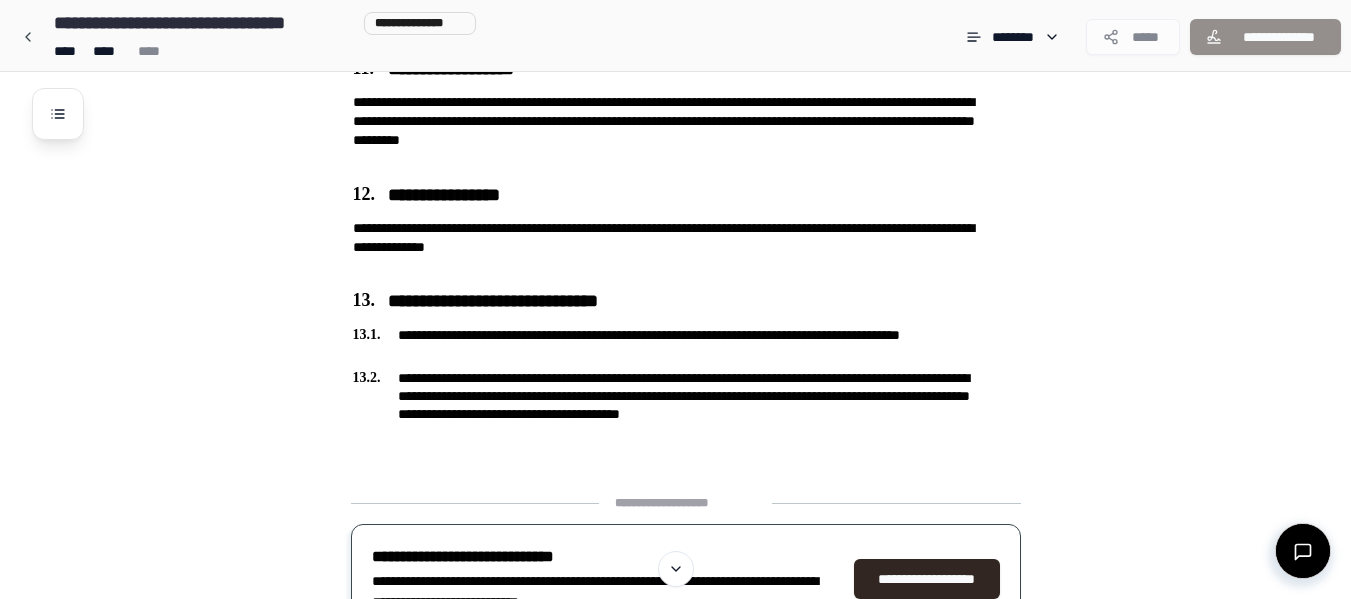 click on "**********" at bounding box center (702, -729) 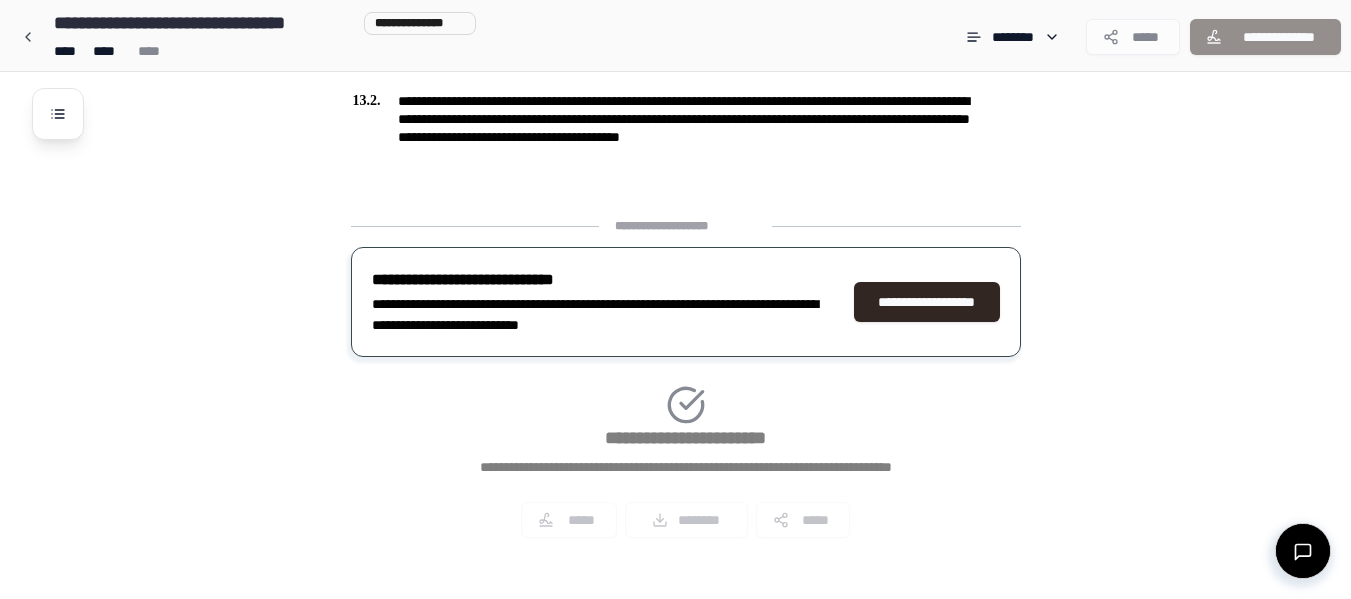 scroll, scrollTop: 2728, scrollLeft: 0, axis: vertical 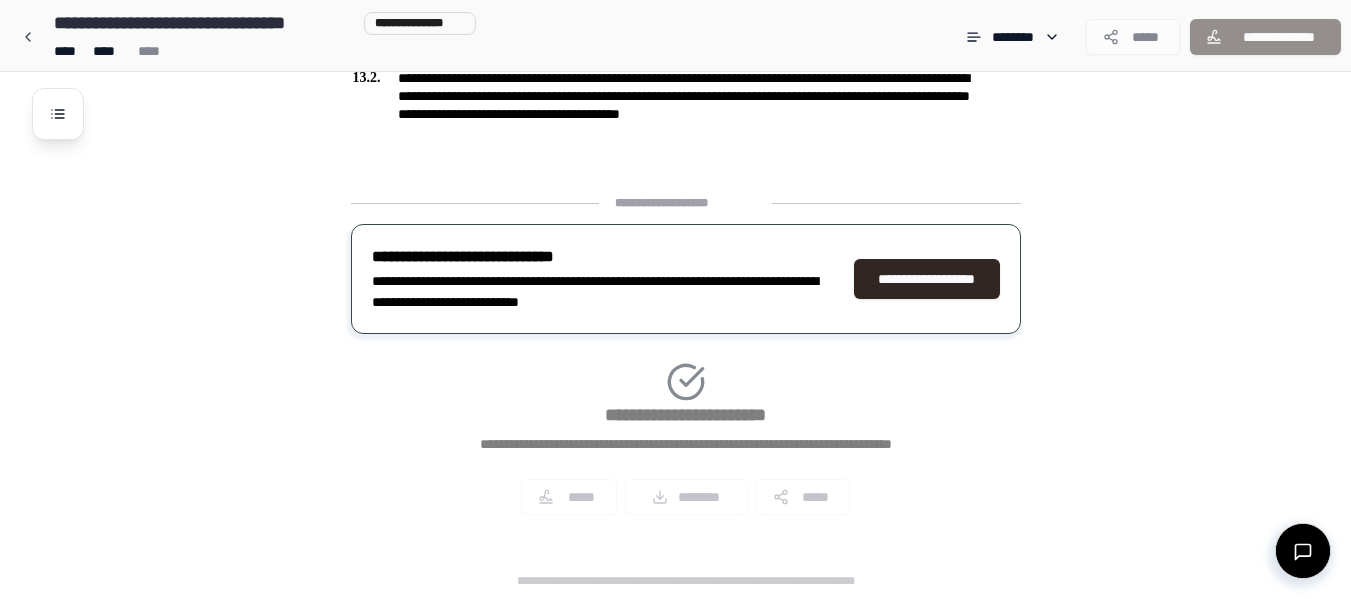 click on "**********" at bounding box center (686, 362) 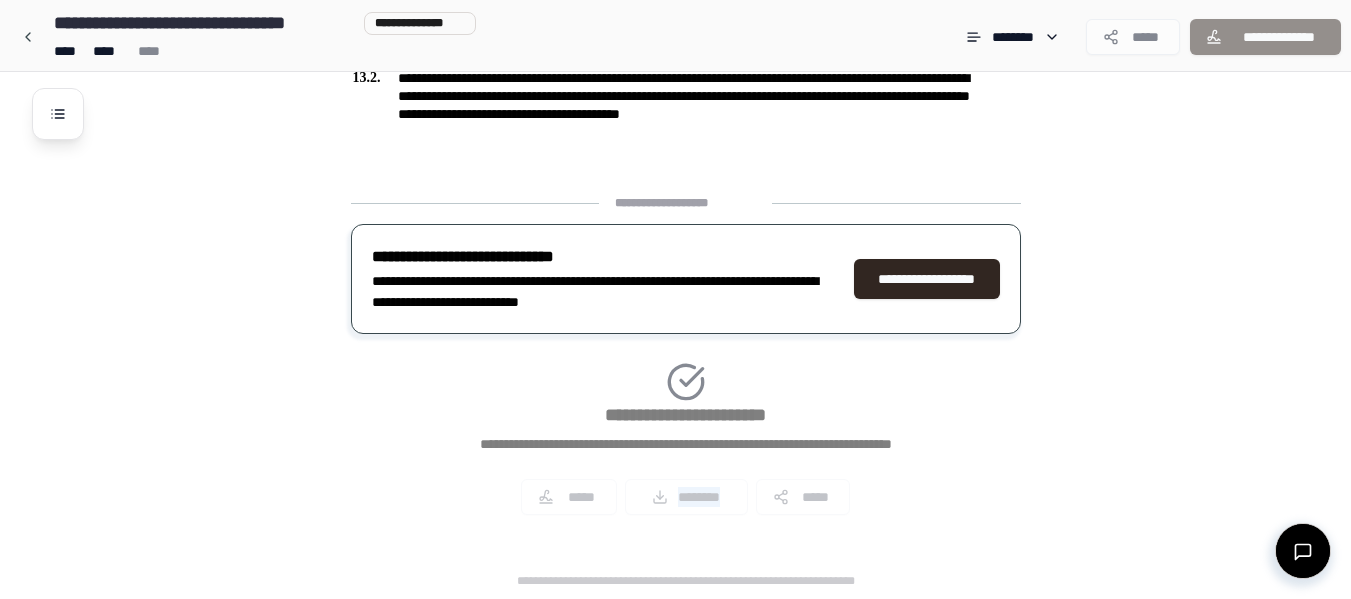 type on "********" 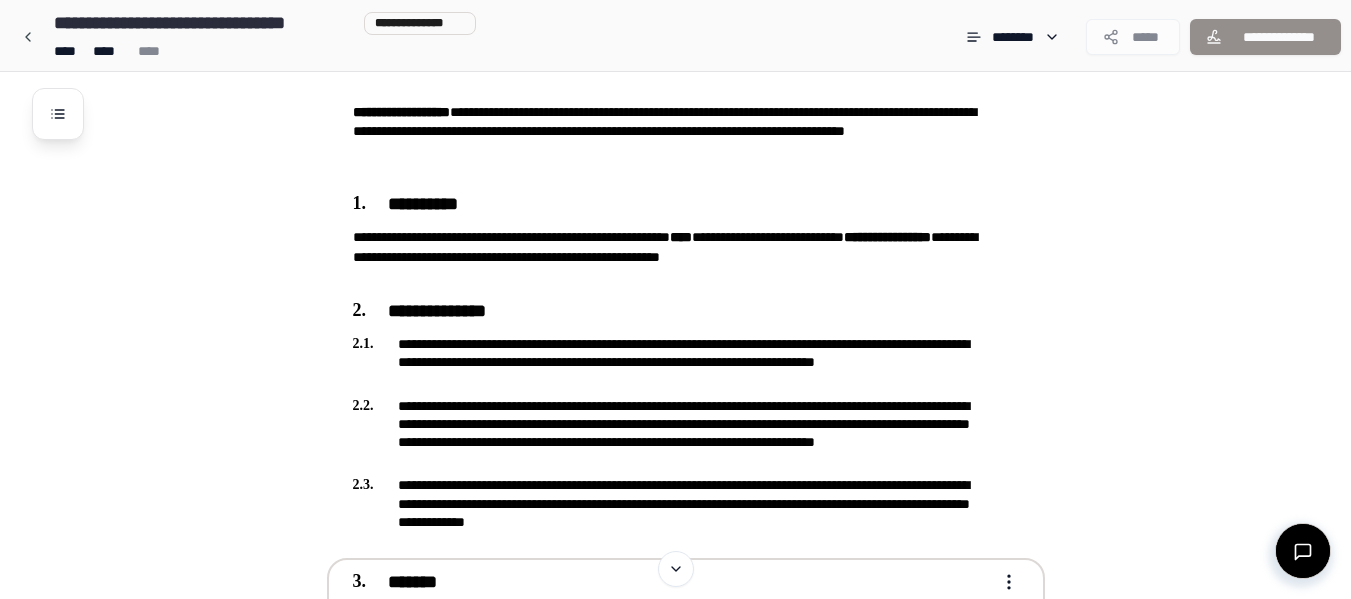 scroll, scrollTop: 0, scrollLeft: 0, axis: both 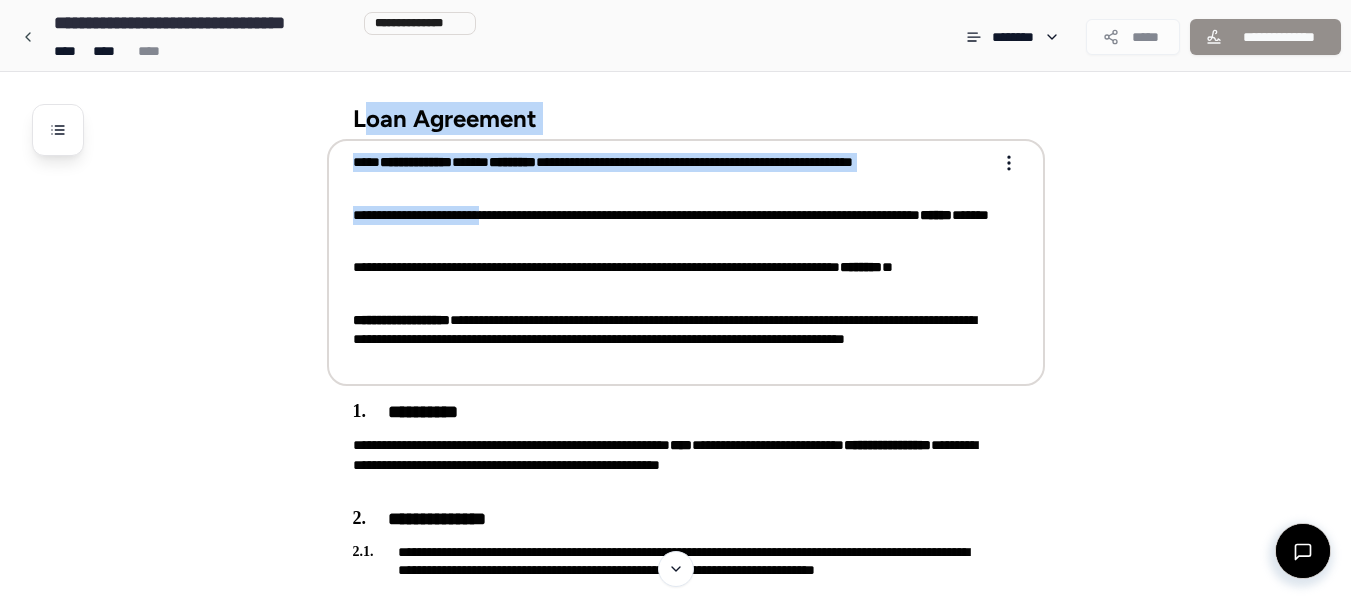 drag, startPoint x: 359, startPoint y: 112, endPoint x: 502, endPoint y: 201, distance: 168.43396 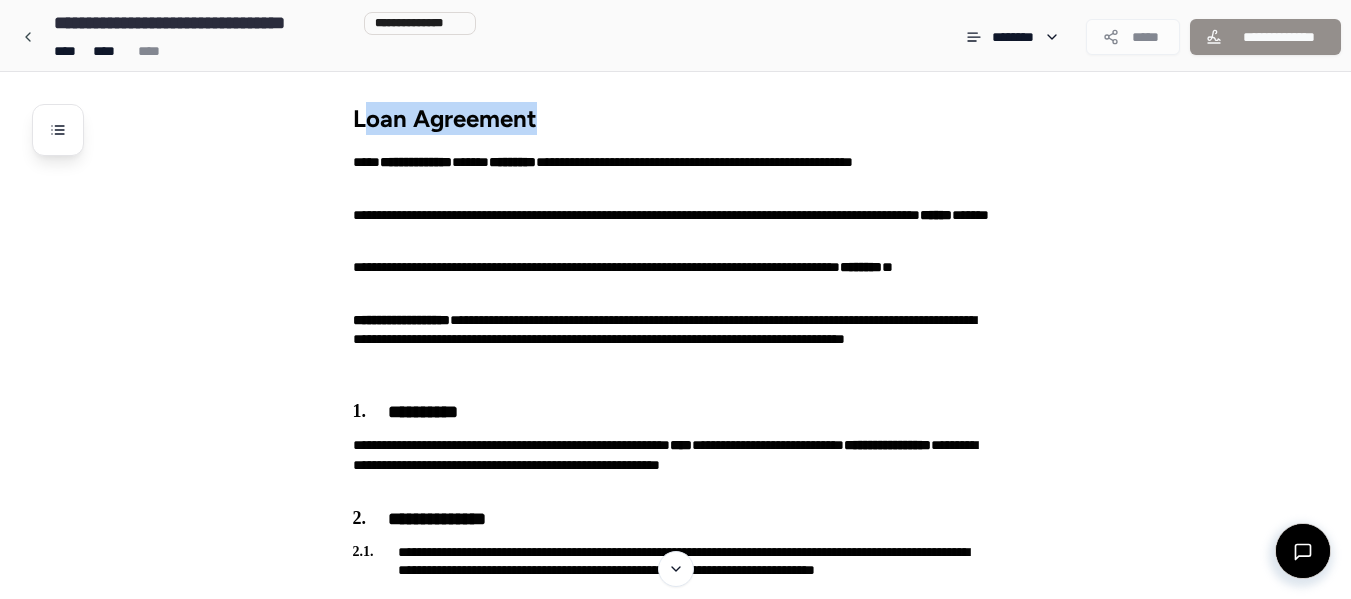 drag, startPoint x: 369, startPoint y: 124, endPoint x: 359, endPoint y: 107, distance: 19.723083 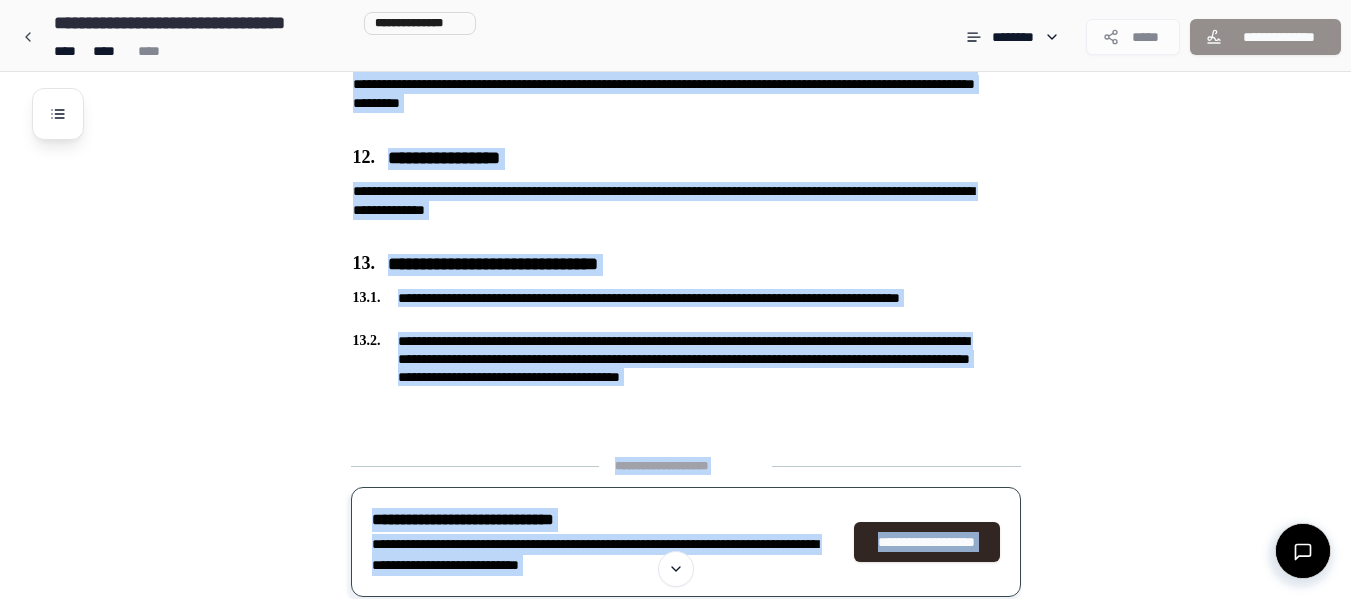 scroll, scrollTop: 2728, scrollLeft: 0, axis: vertical 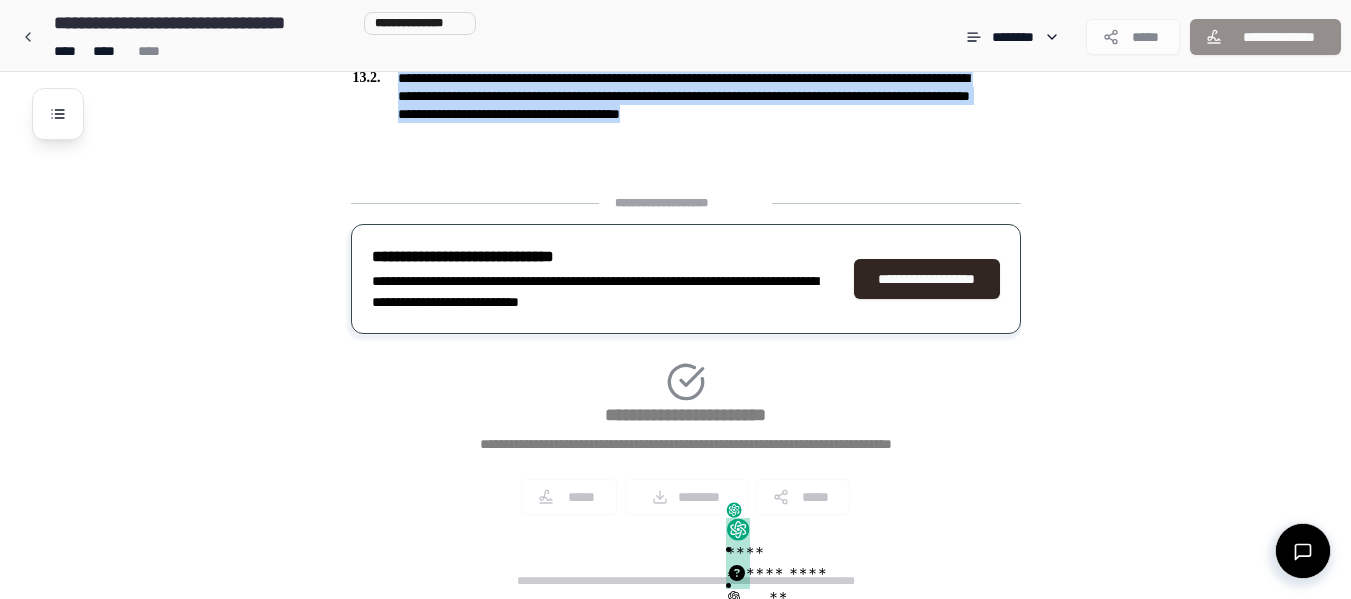 drag, startPoint x: 339, startPoint y: 101, endPoint x: 1010, endPoint y: 151, distance: 672.8603 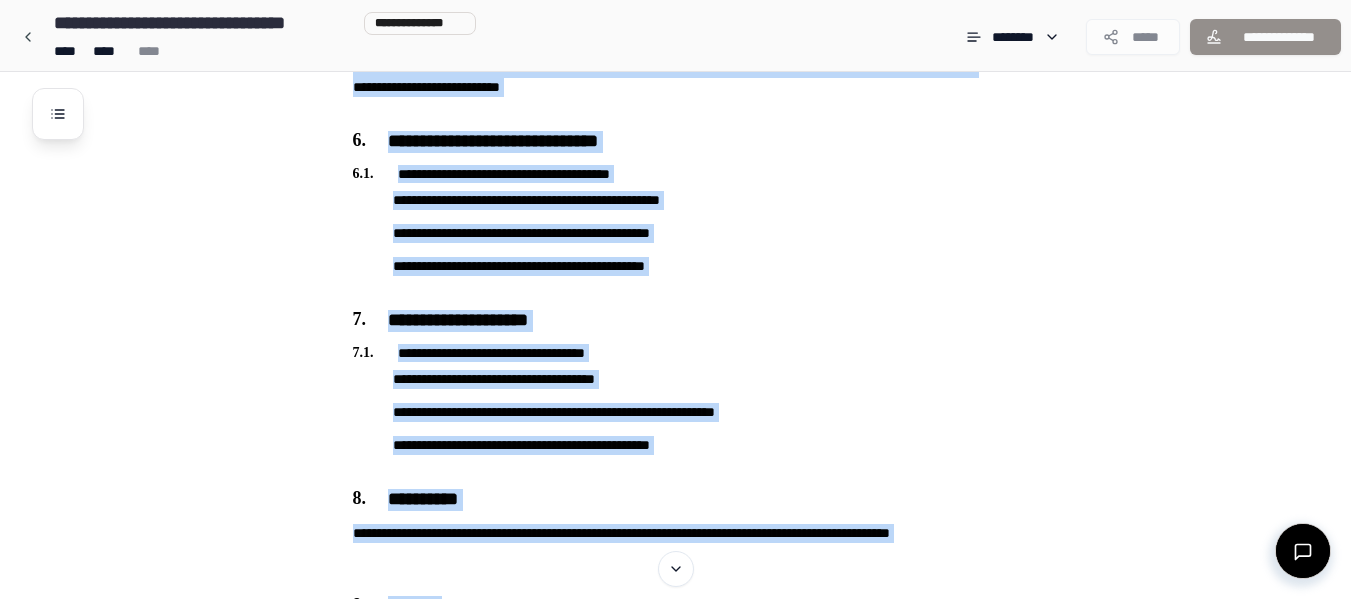 scroll, scrollTop: 0, scrollLeft: 0, axis: both 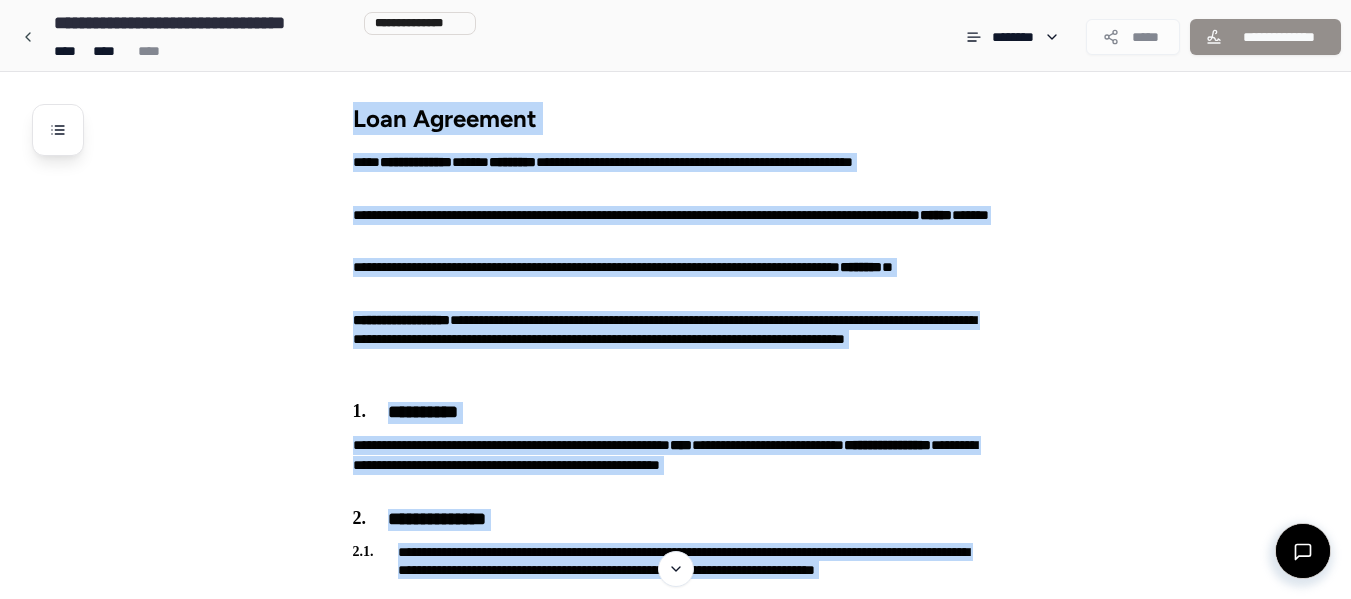 drag, startPoint x: 1012, startPoint y: 146, endPoint x: 350, endPoint y: 115, distance: 662.7254 